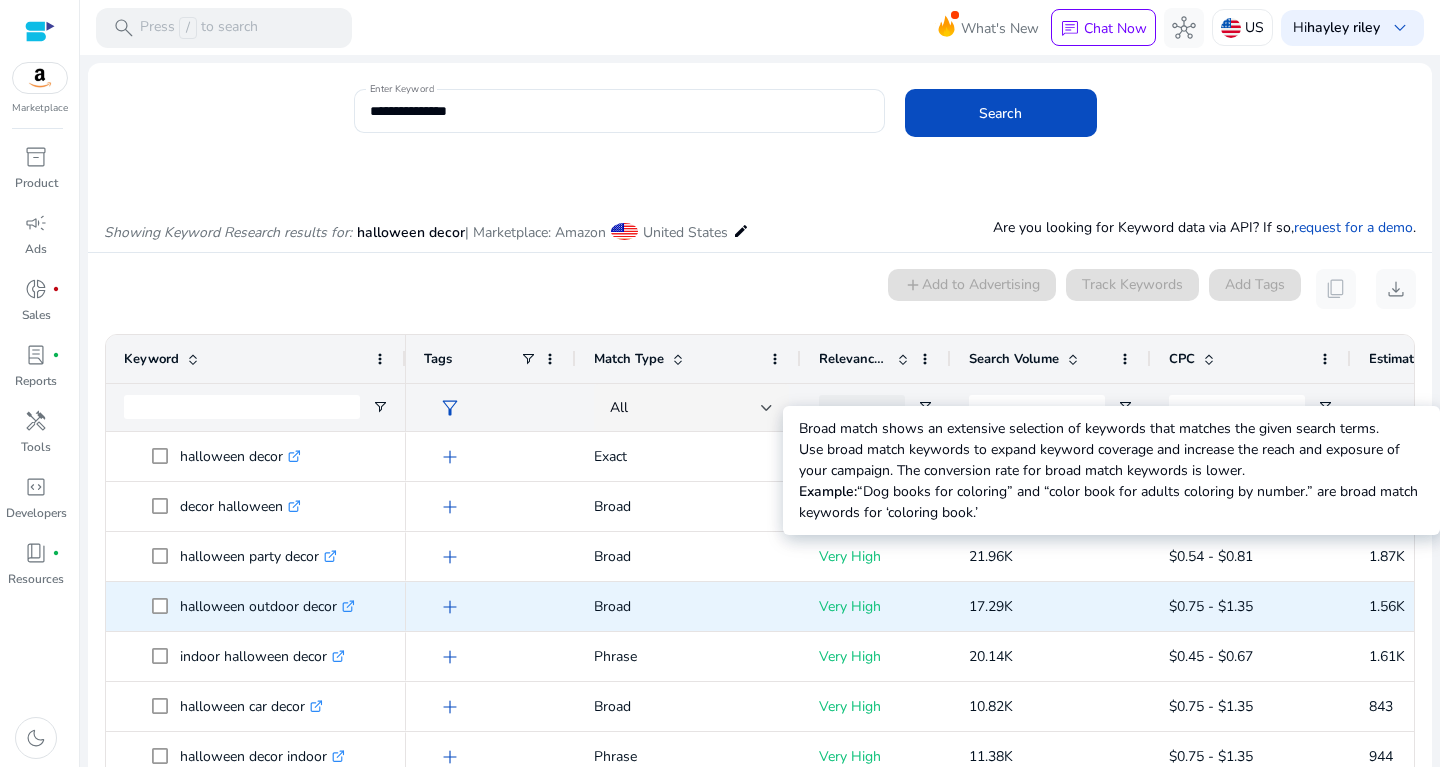 scroll, scrollTop: 0, scrollLeft: 0, axis: both 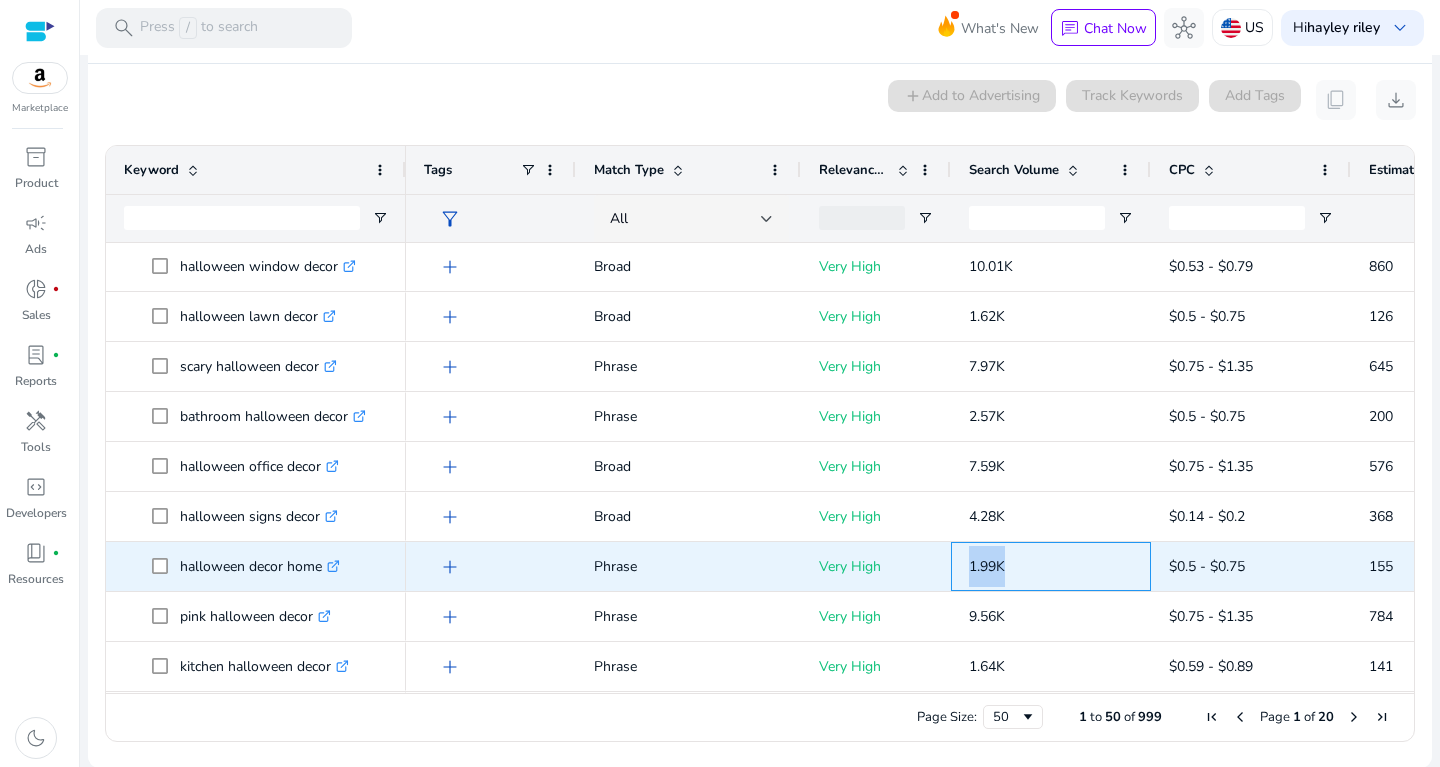 drag, startPoint x: 963, startPoint y: 560, endPoint x: 1059, endPoint y: 547, distance: 96.87621 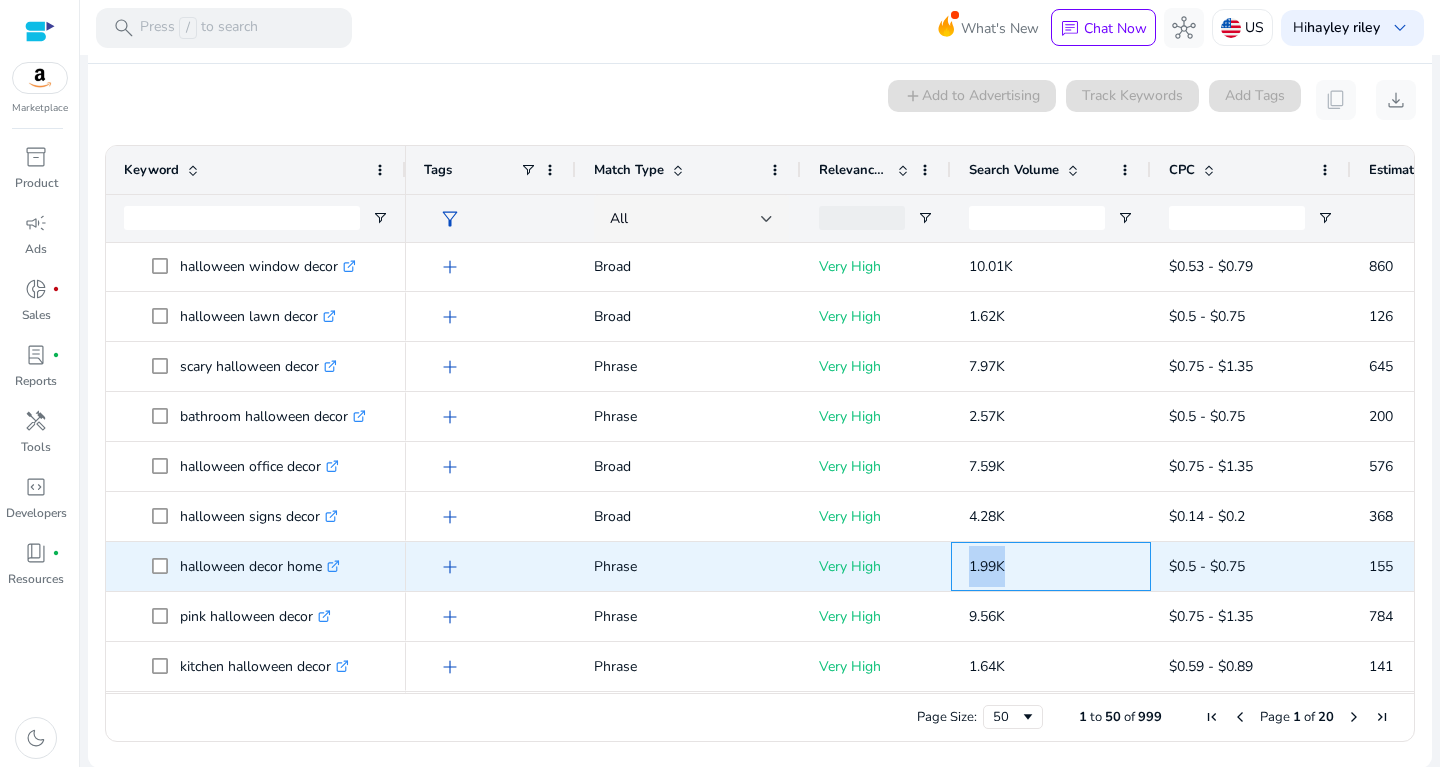 copy on "1.99K" 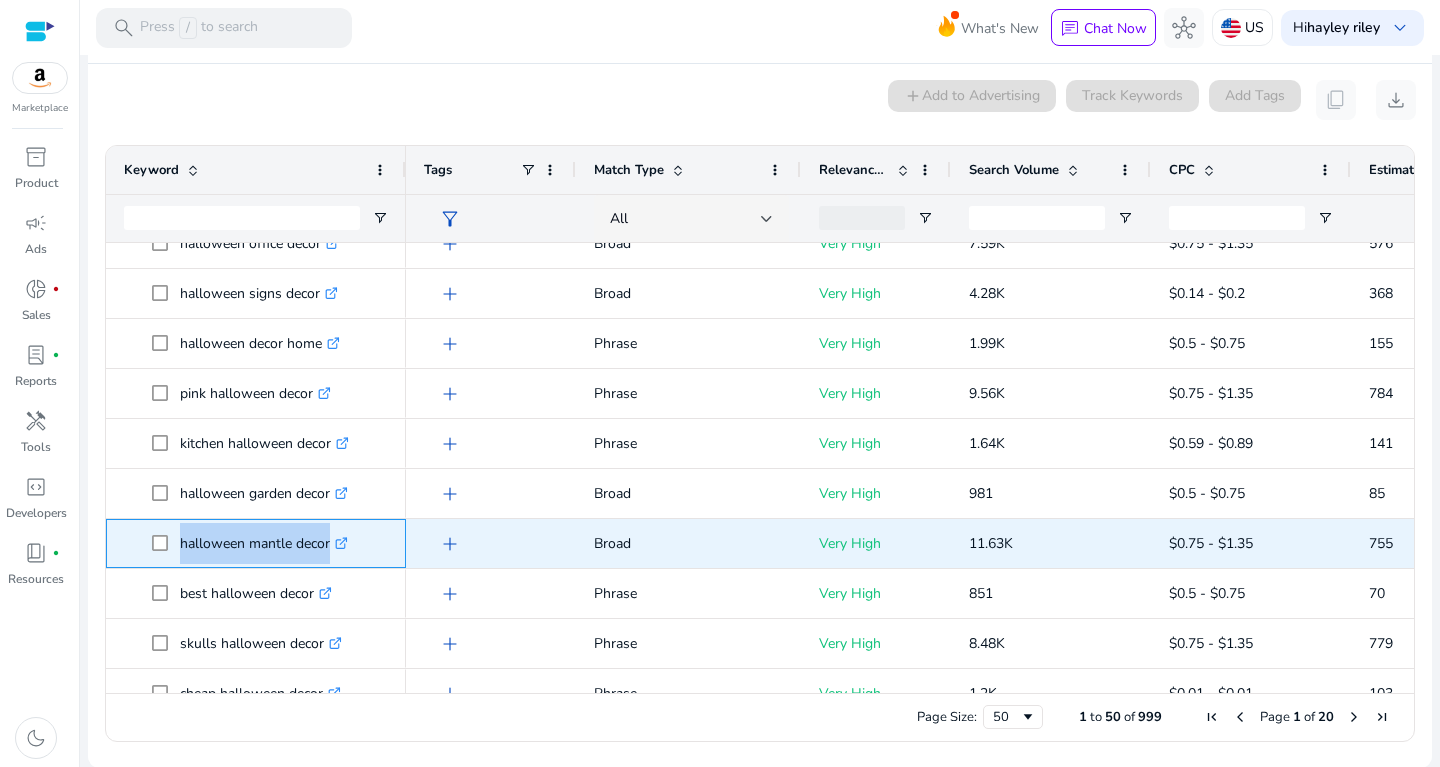 drag, startPoint x: 179, startPoint y: 537, endPoint x: 360, endPoint y: 550, distance: 181.46625 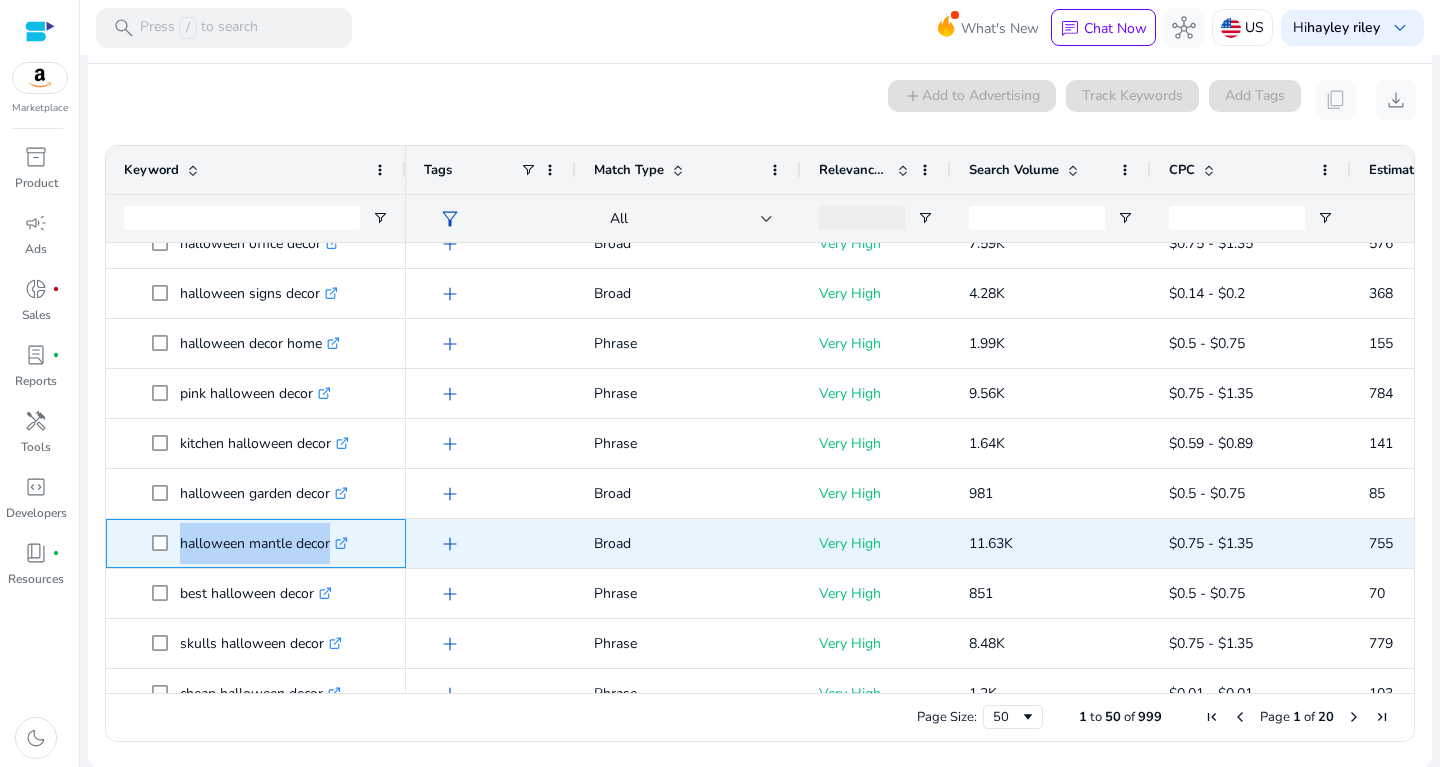 copy on "halloween mantle decor" 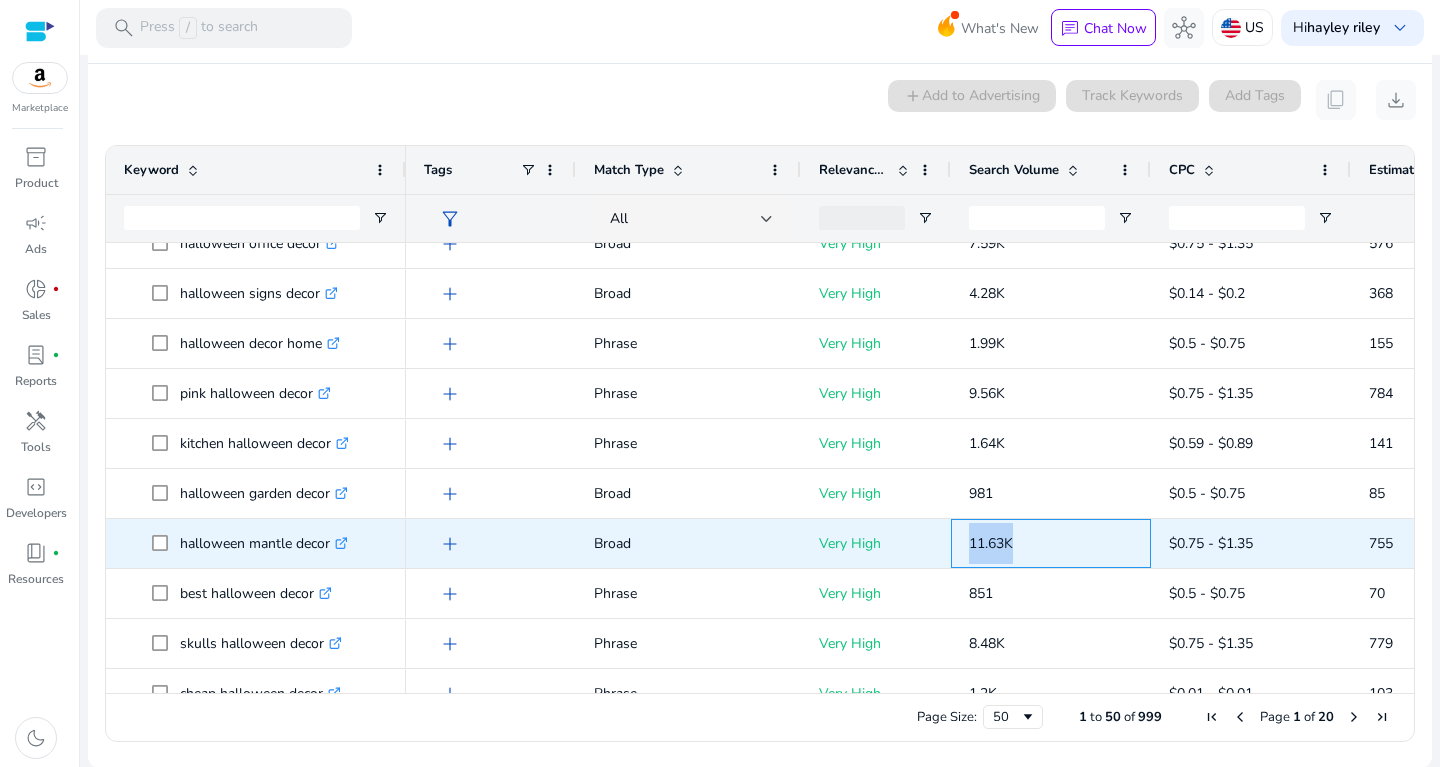 drag, startPoint x: 960, startPoint y: 535, endPoint x: 1026, endPoint y: 535, distance: 66 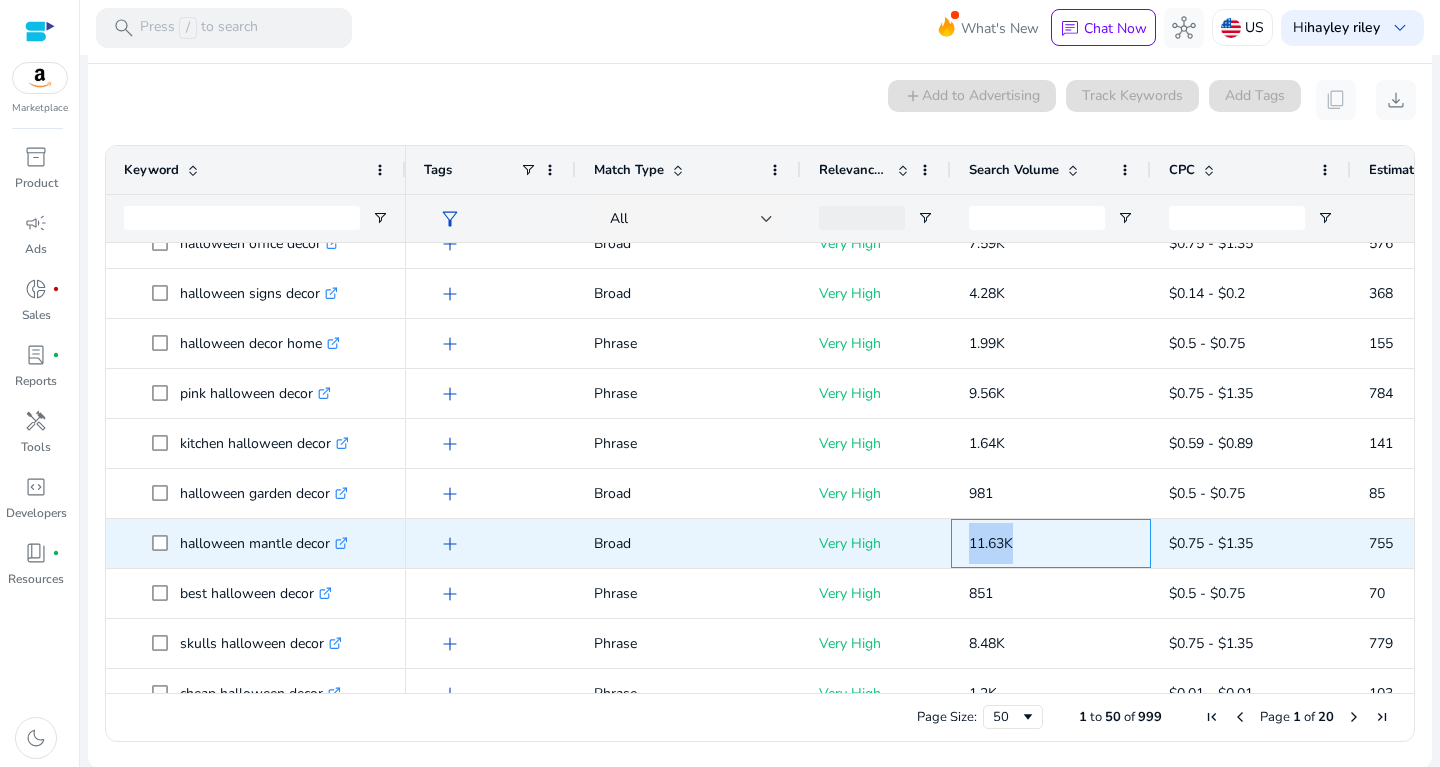 copy on "11.63K" 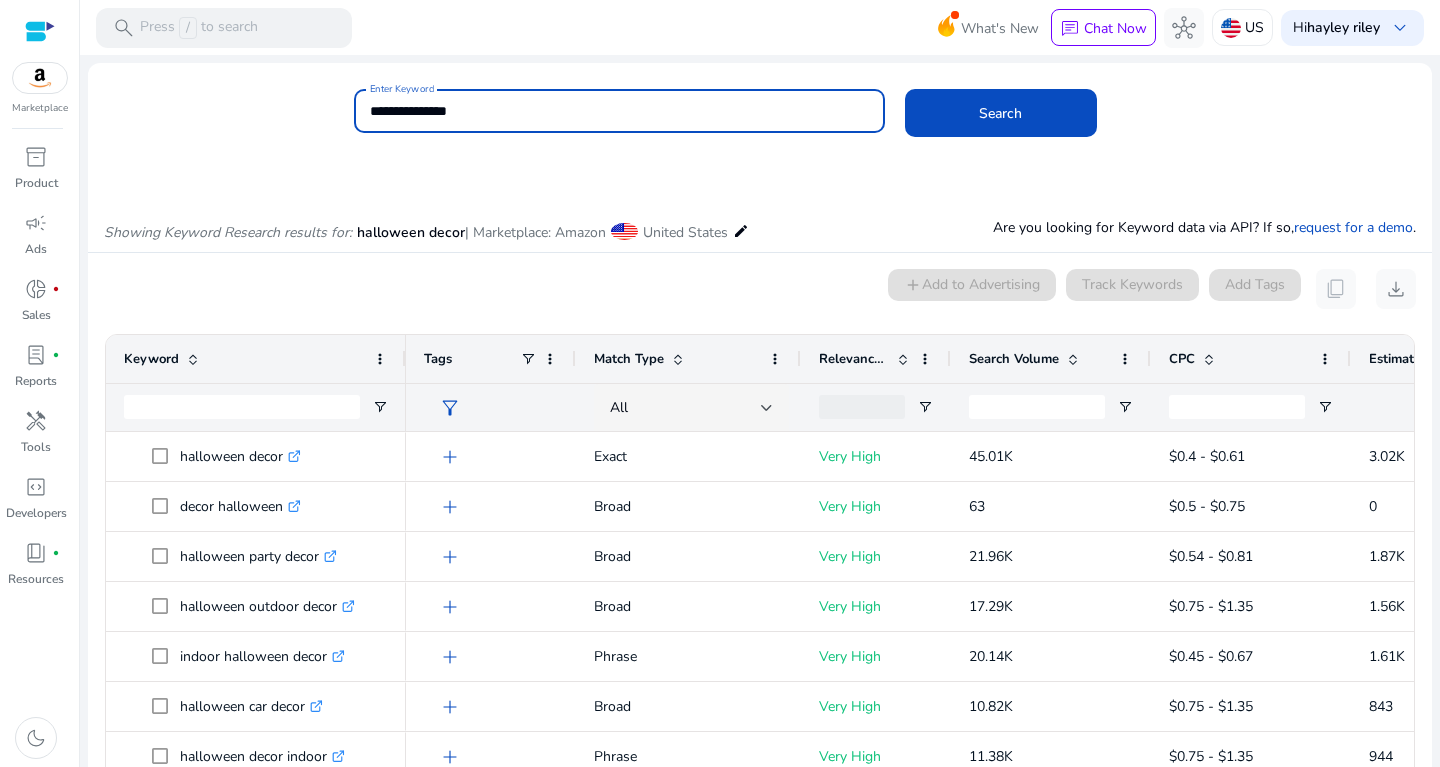 drag, startPoint x: 455, startPoint y: 110, endPoint x: 311, endPoint y: 126, distance: 144.88617 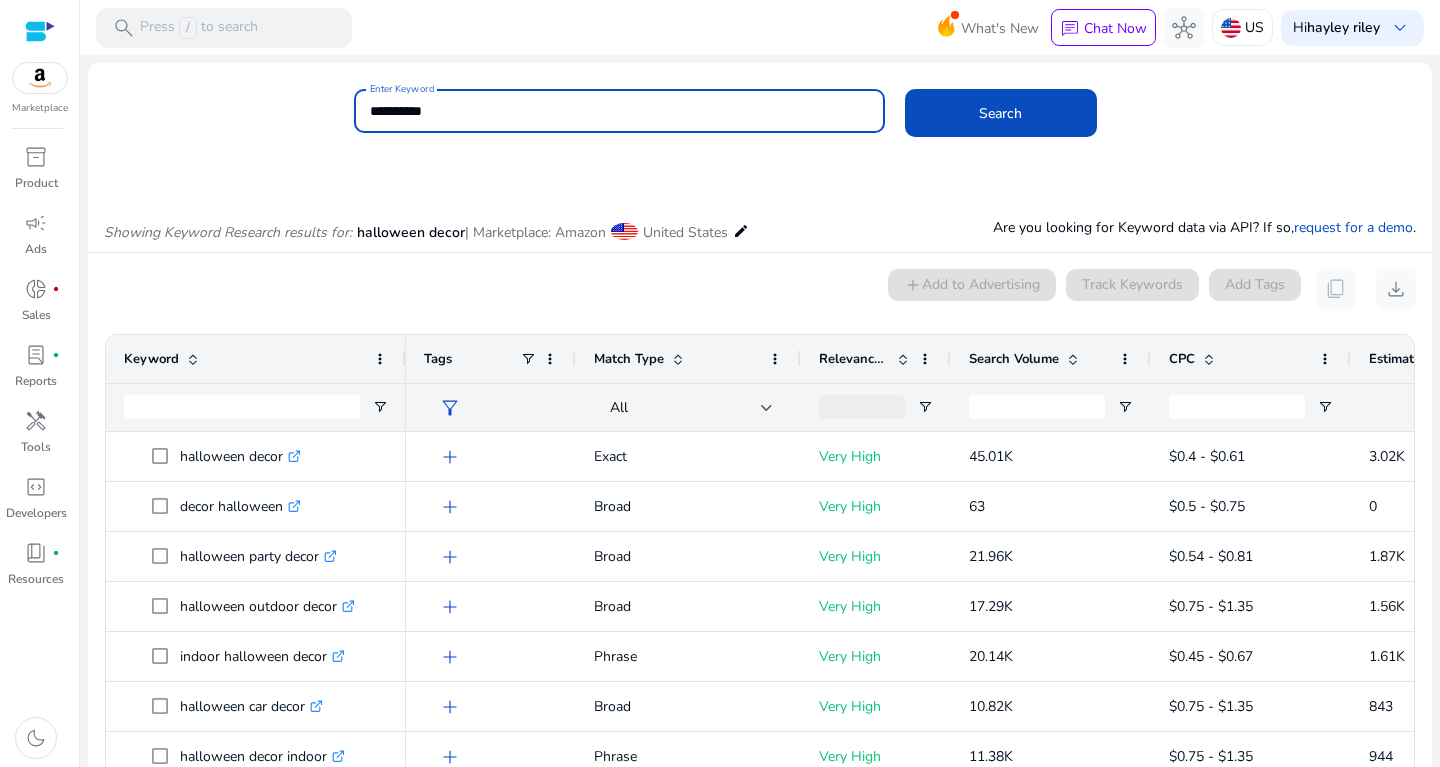 click on "Search" 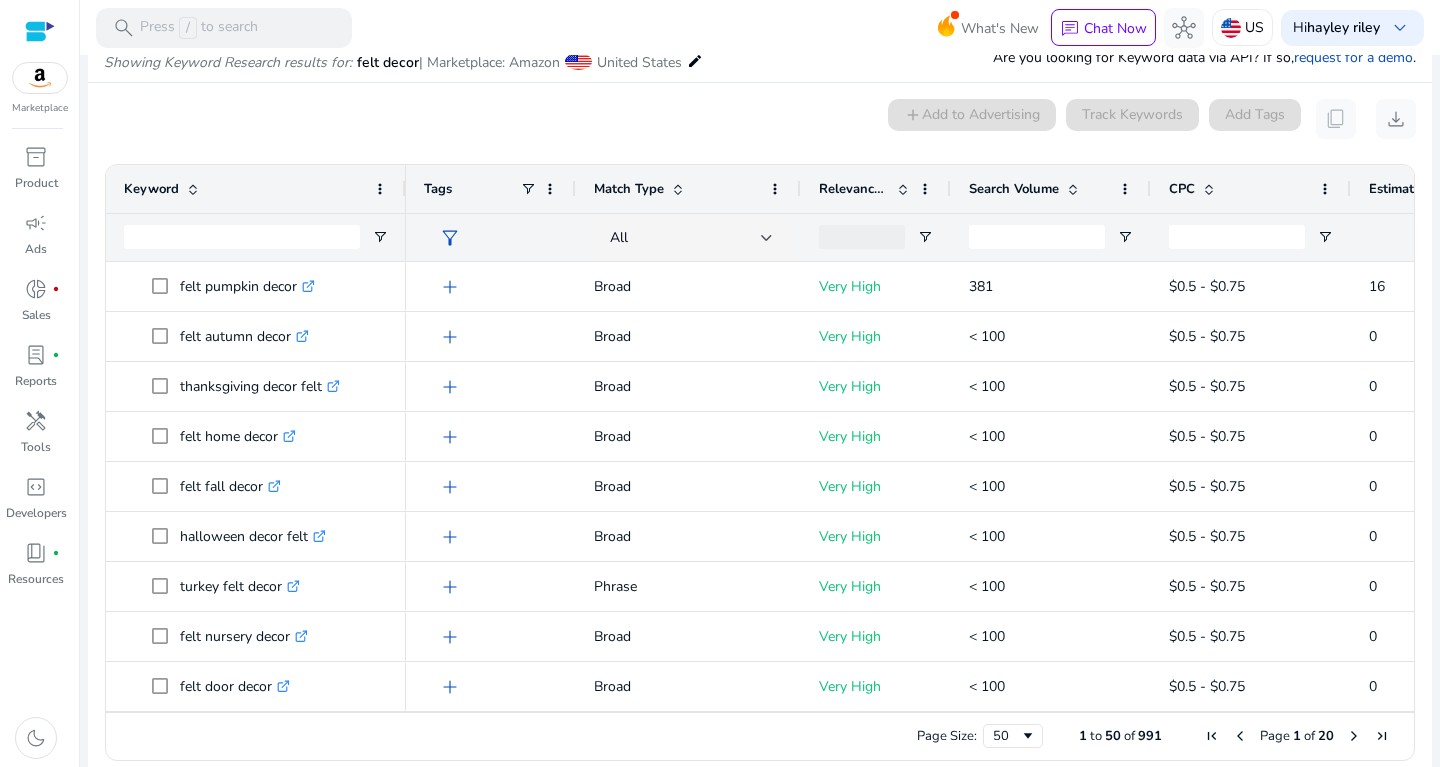 click at bounding box center (1073, 189) 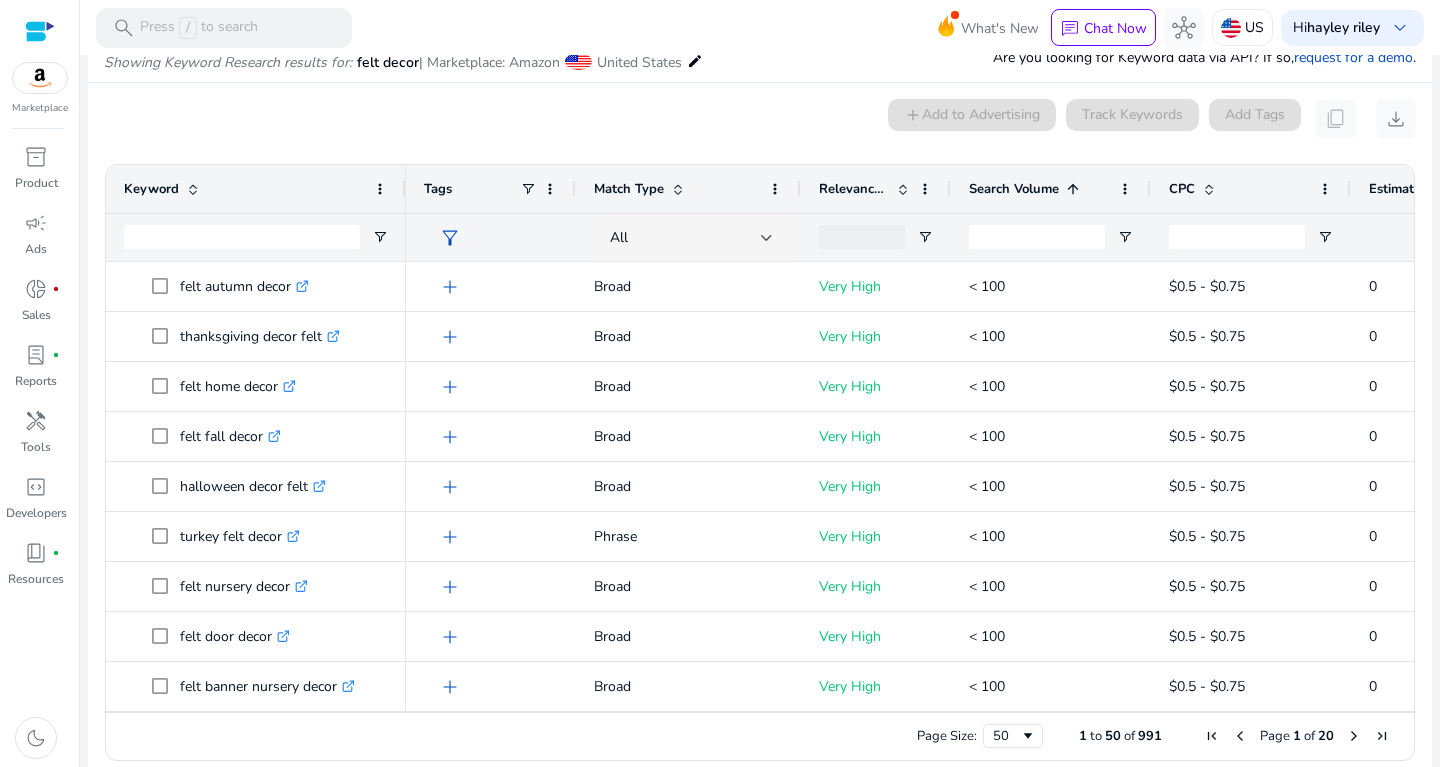 click at bounding box center [1073, 189] 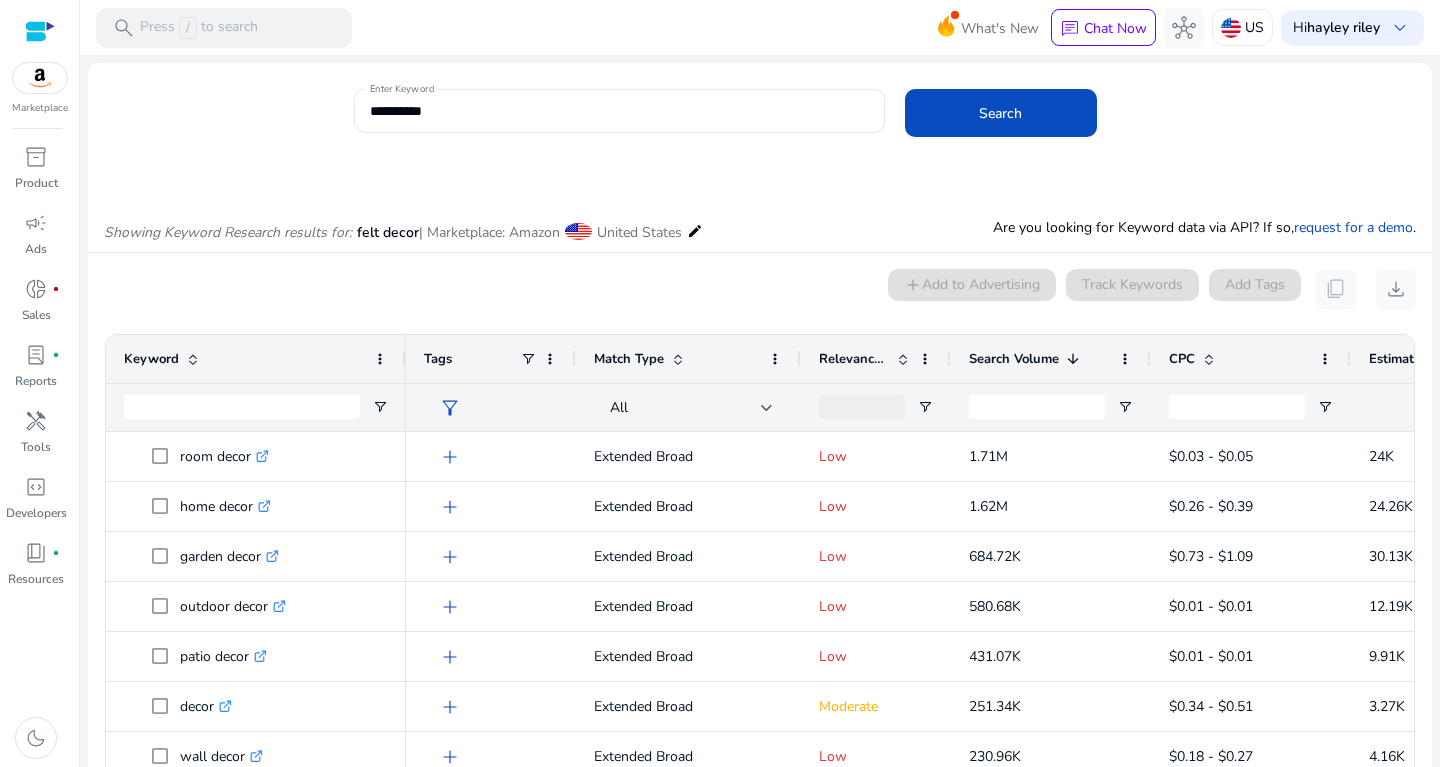click on "**********" at bounding box center [619, 111] 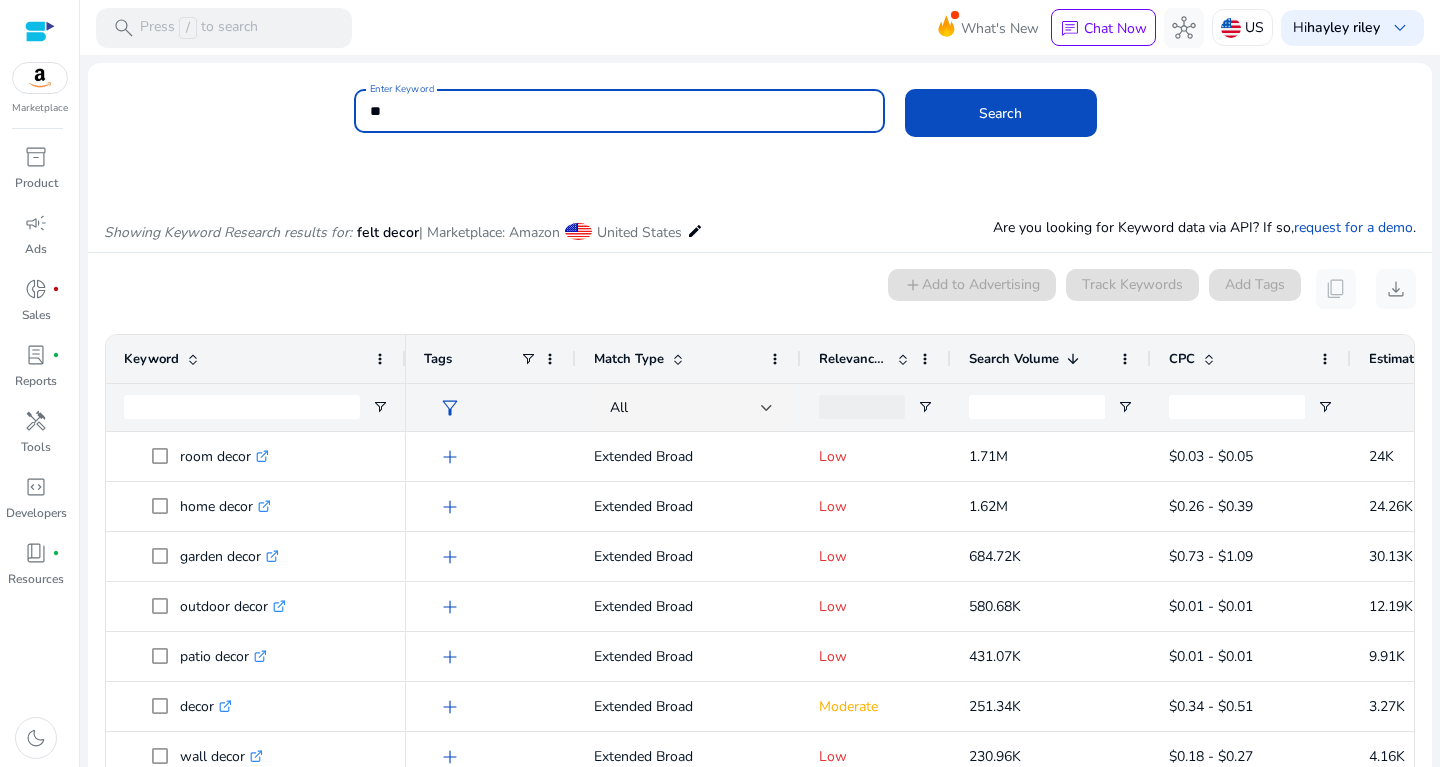 type on "*" 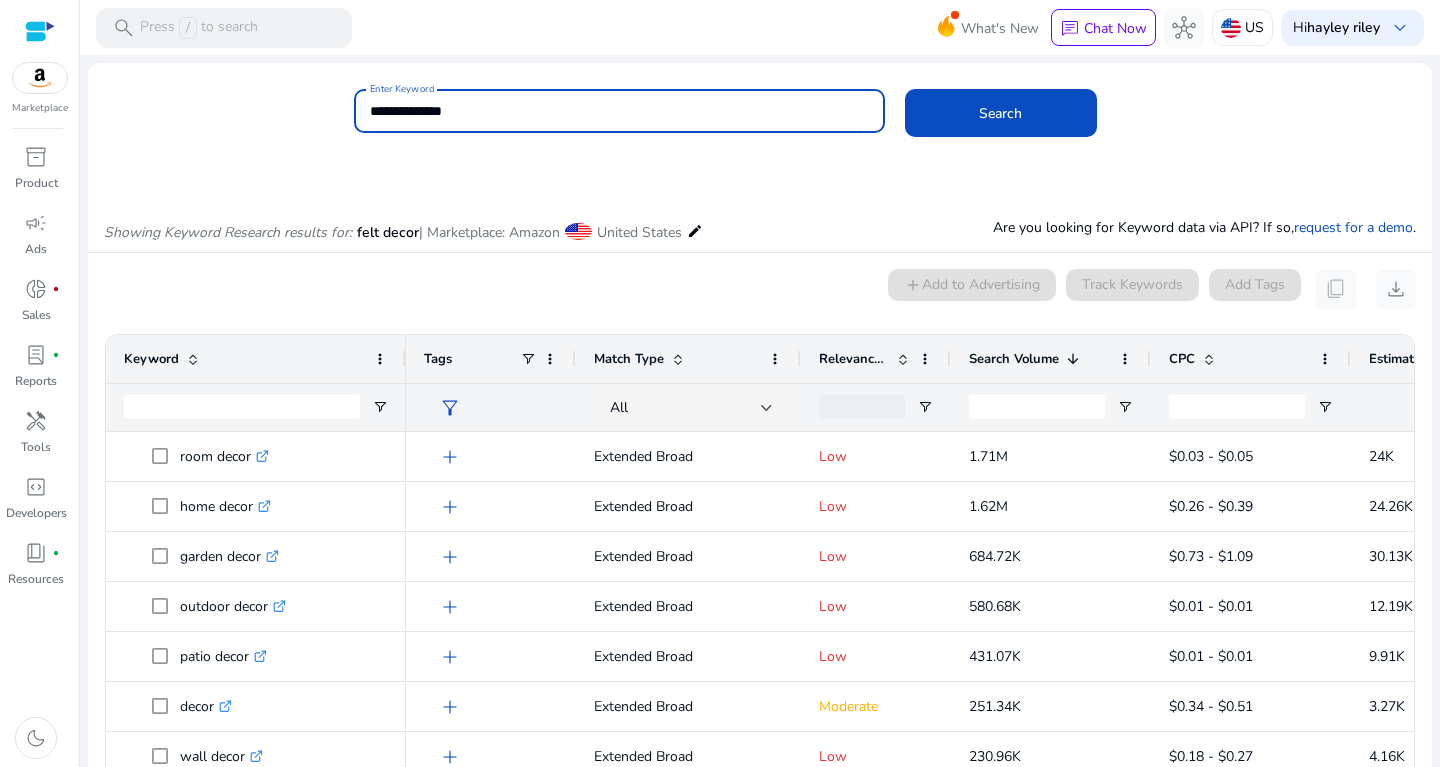 type on "**********" 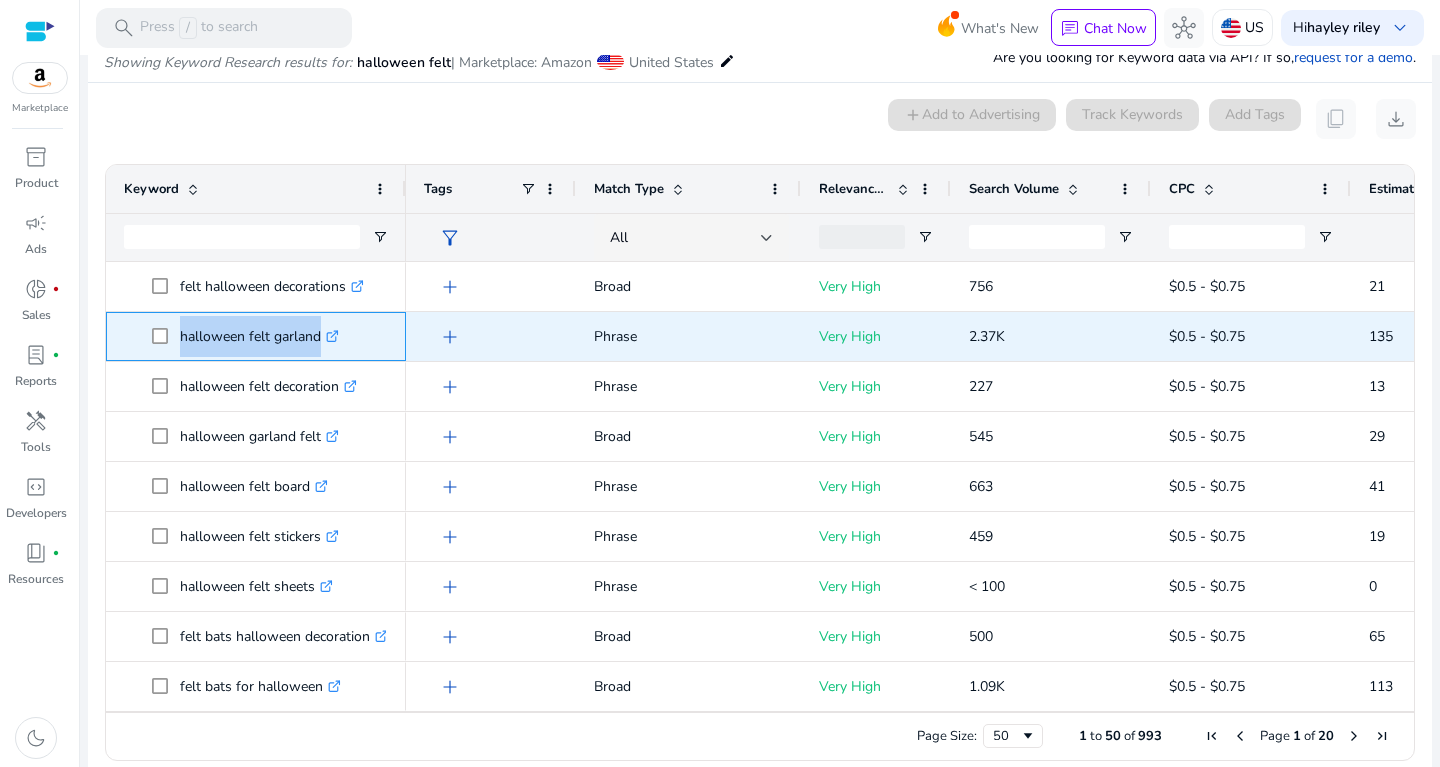 drag, startPoint x: 175, startPoint y: 345, endPoint x: 349, endPoint y: 356, distance: 174.34735 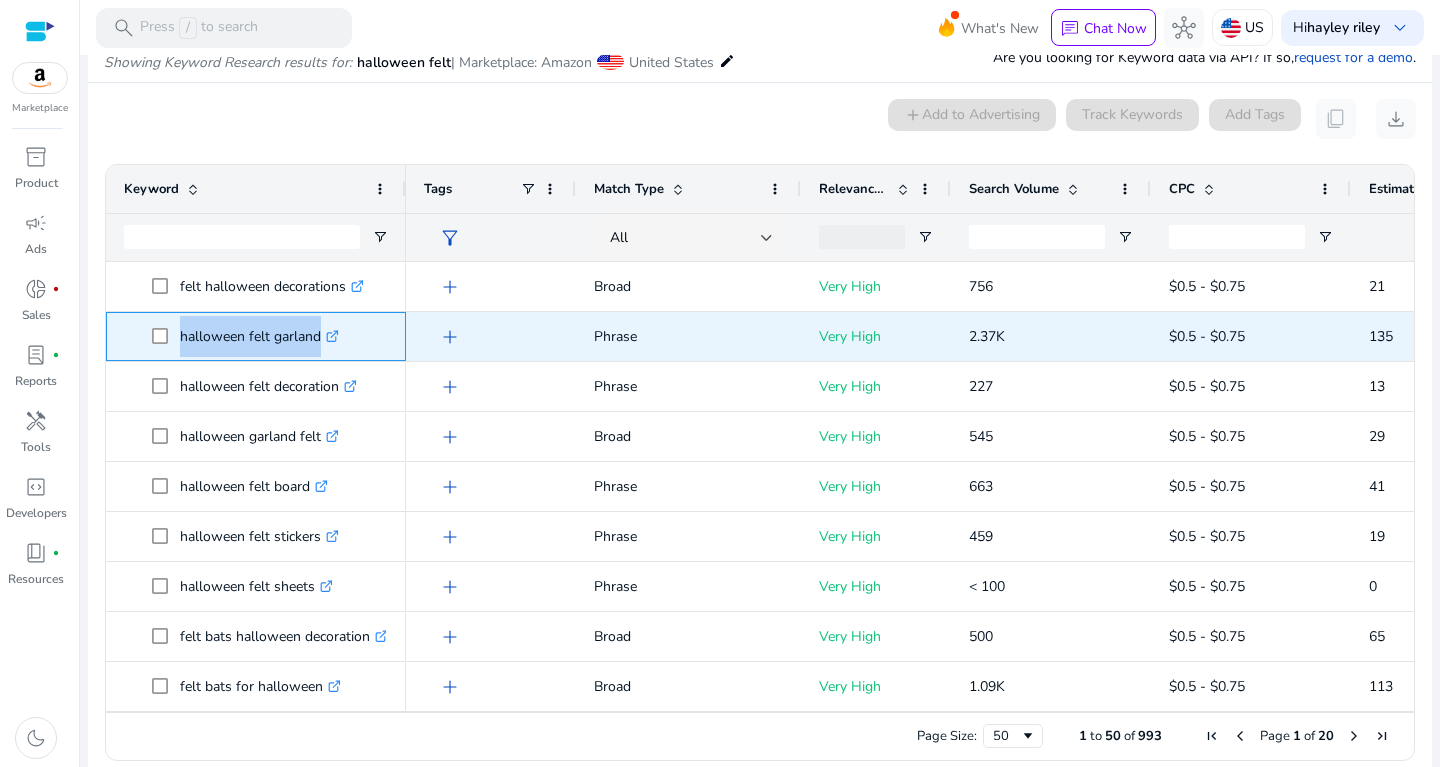 copy on "halloween felt garland" 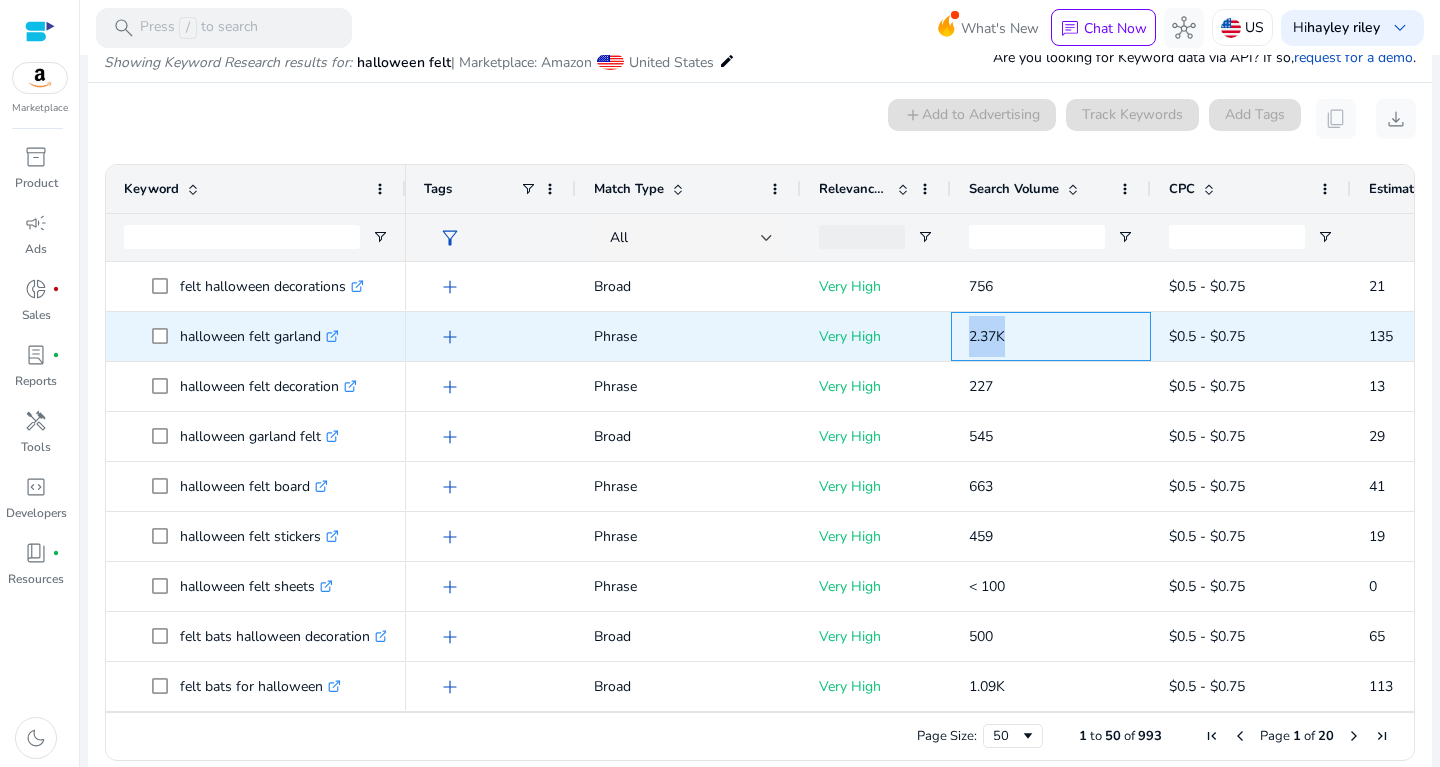 drag, startPoint x: 970, startPoint y: 342, endPoint x: 1026, endPoint y: 337, distance: 56.22277 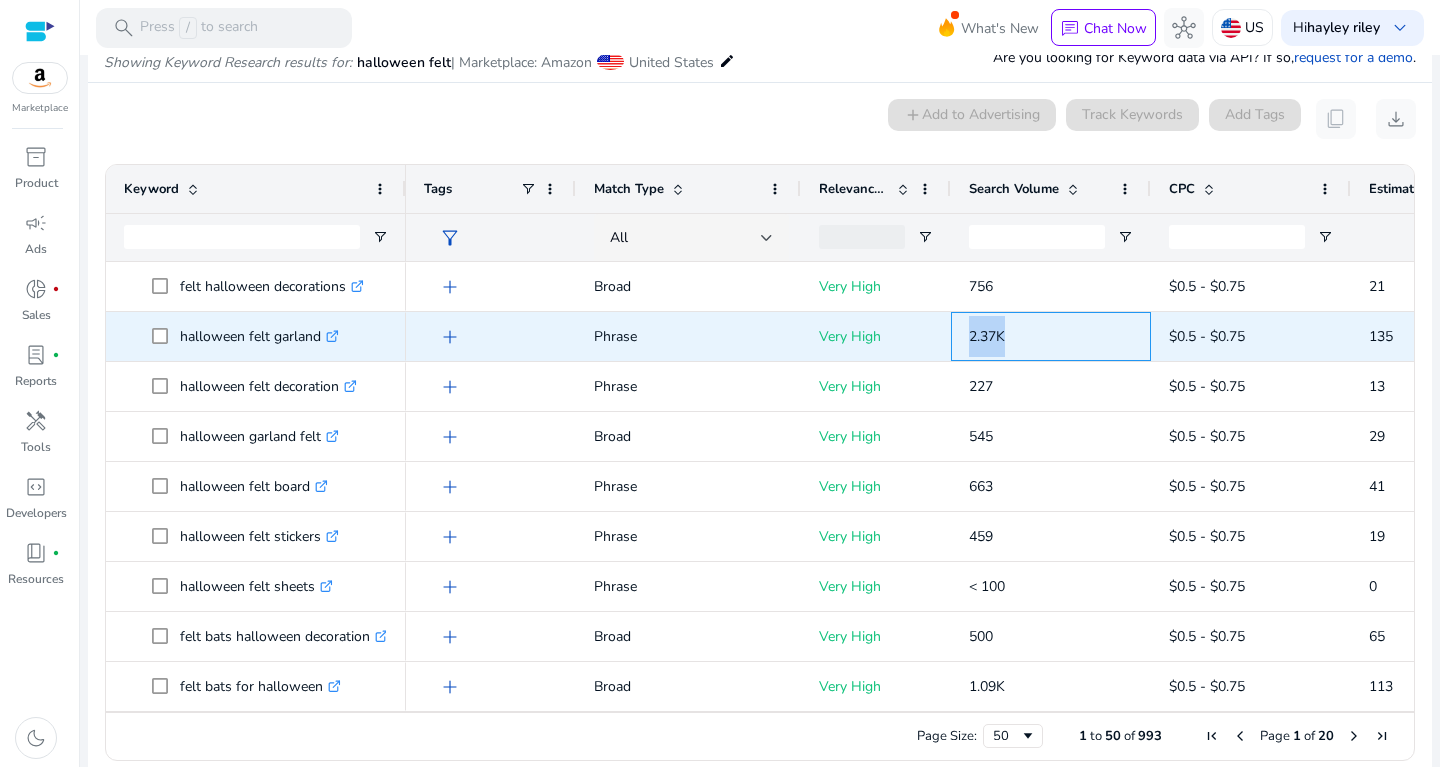 copy on "2.37K" 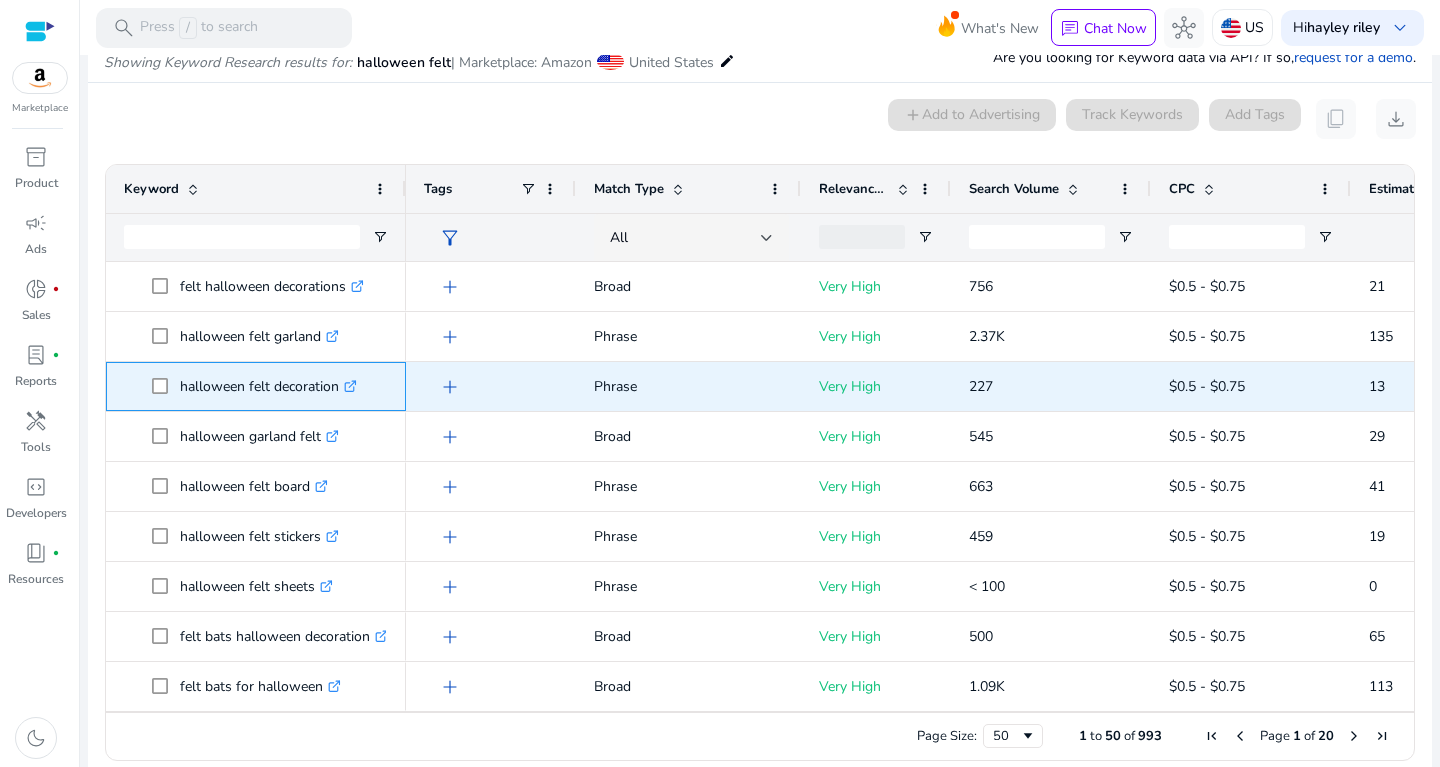 click on "halloween felt decoration  .st0{fill:#2c8af8}" at bounding box center [268, 386] 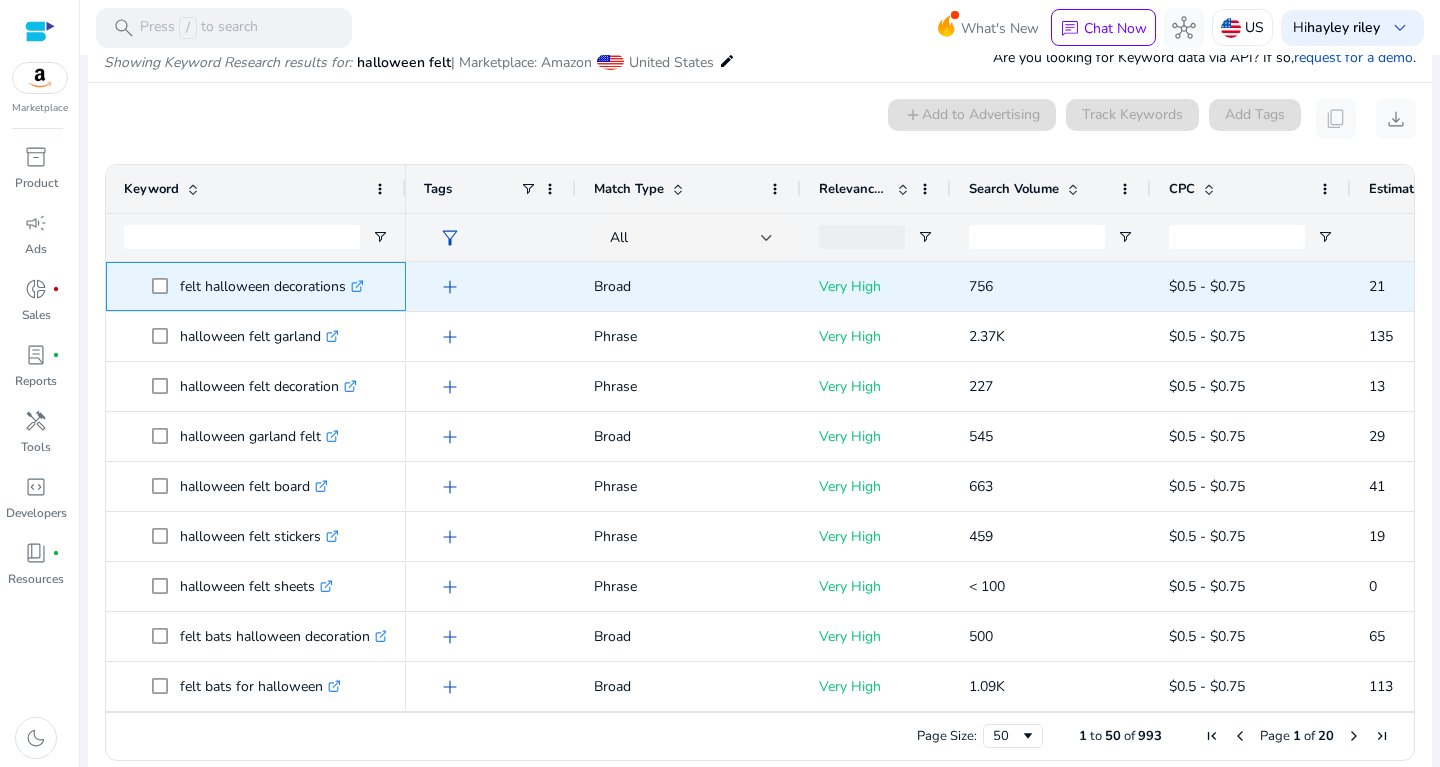 drag, startPoint x: 182, startPoint y: 276, endPoint x: 348, endPoint y: 298, distance: 167.45149 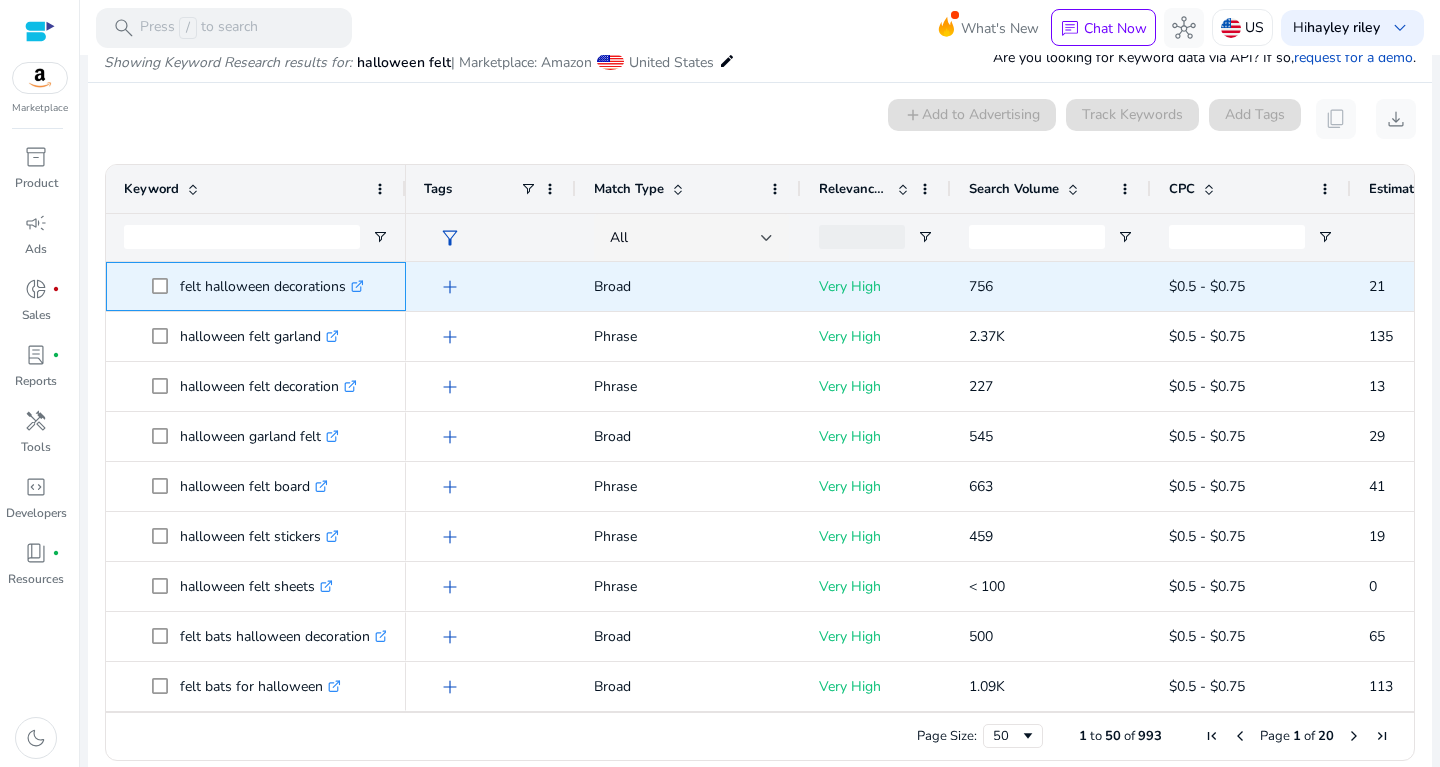 copy on "felt halloween decorations" 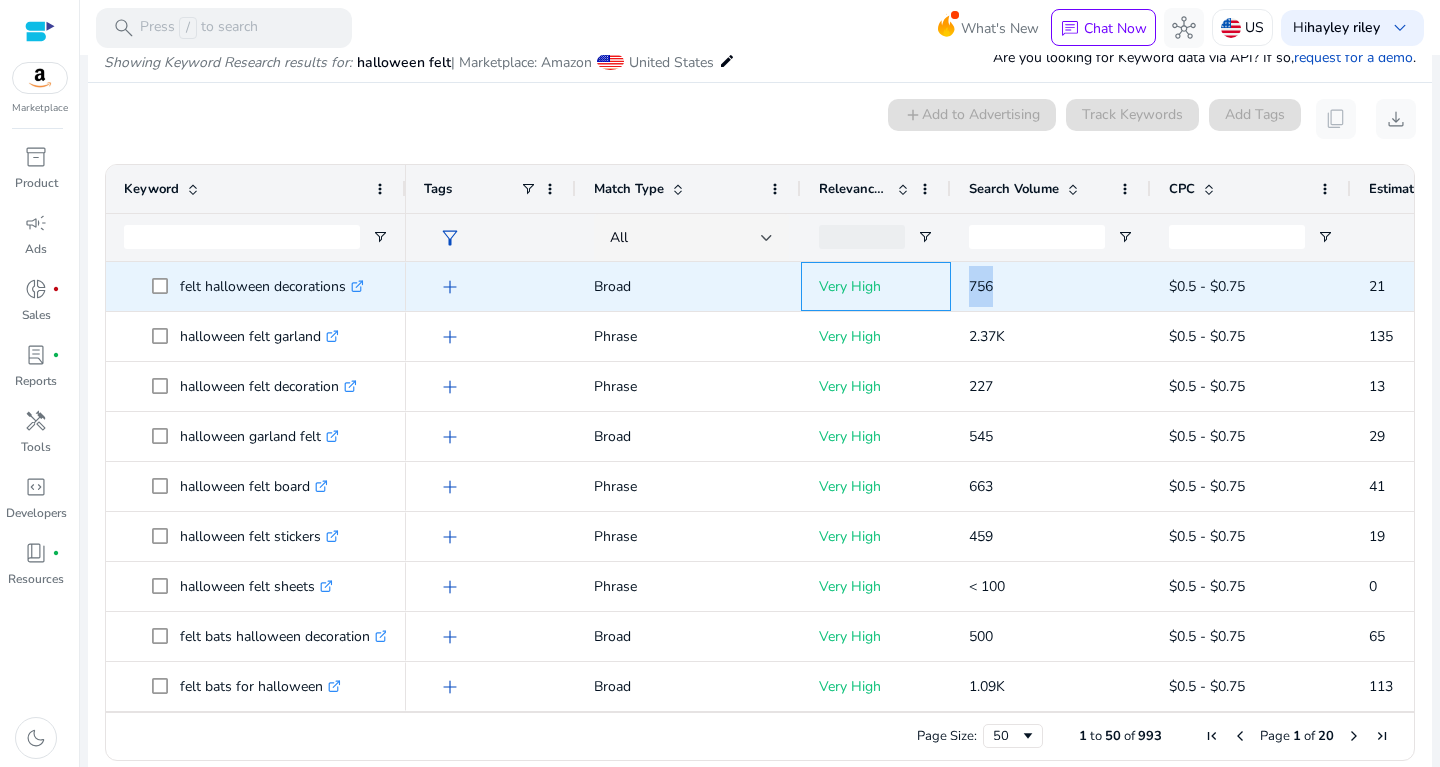 drag, startPoint x: 954, startPoint y: 283, endPoint x: 1054, endPoint y: 284, distance: 100.005 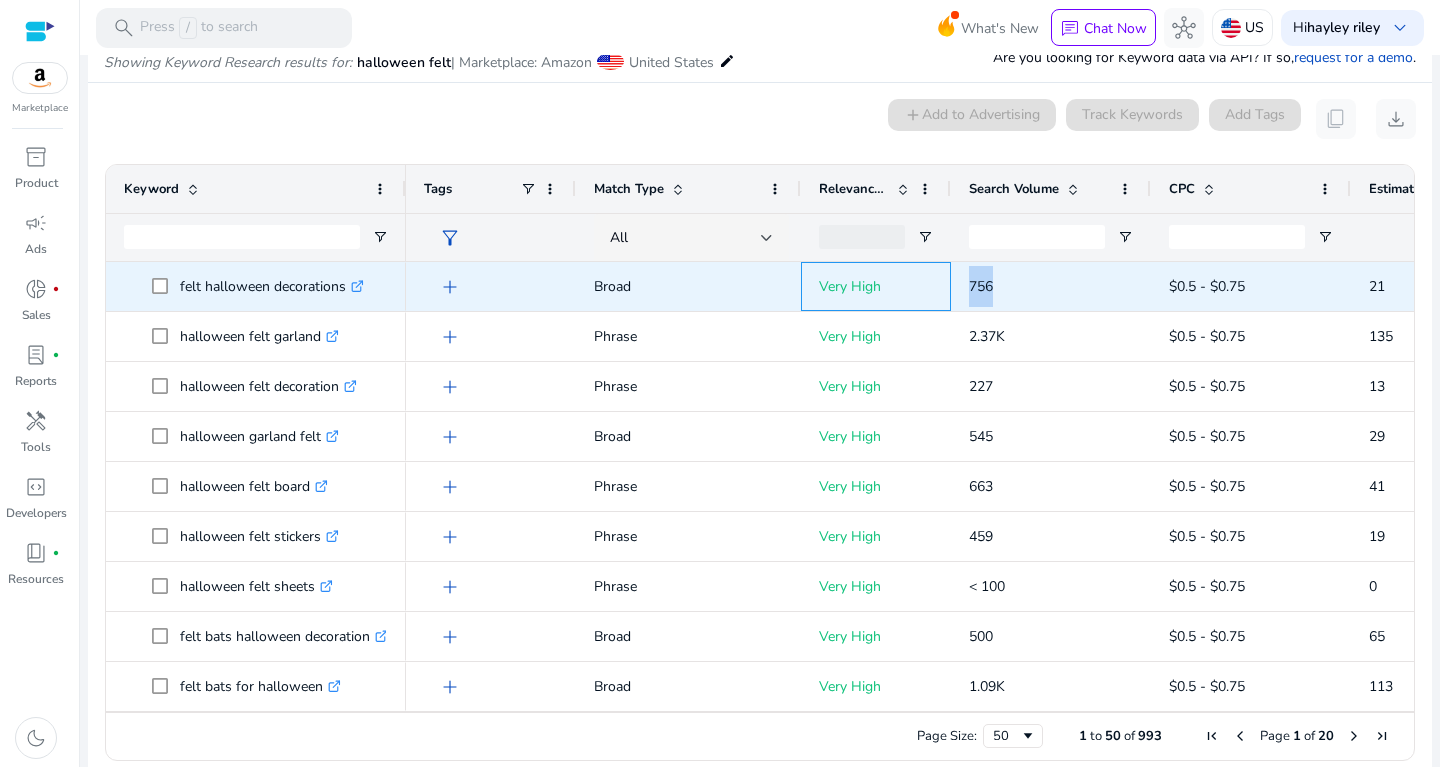 copy on "756" 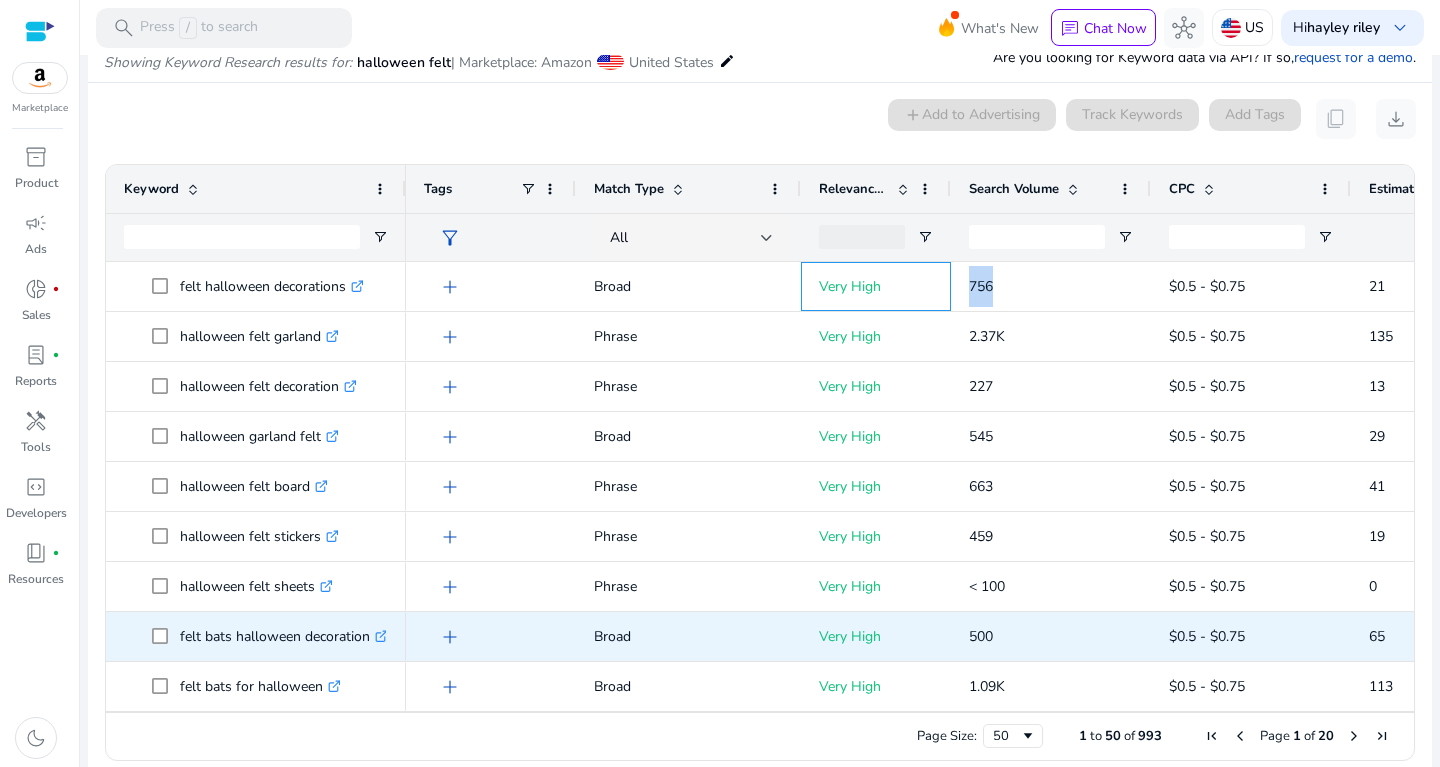 scroll, scrollTop: 19, scrollLeft: 0, axis: vertical 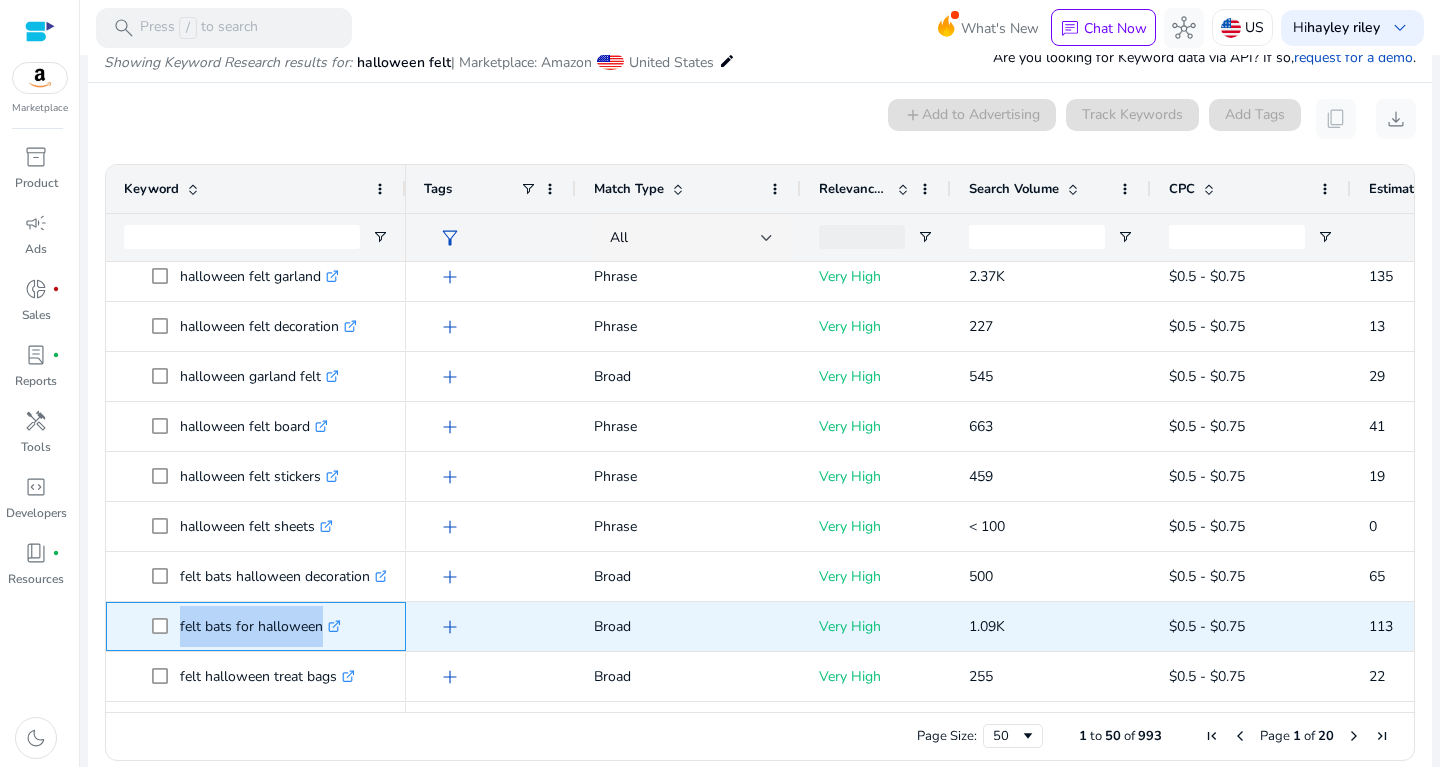 drag, startPoint x: 179, startPoint y: 624, endPoint x: 346, endPoint y: 615, distance: 167.24234 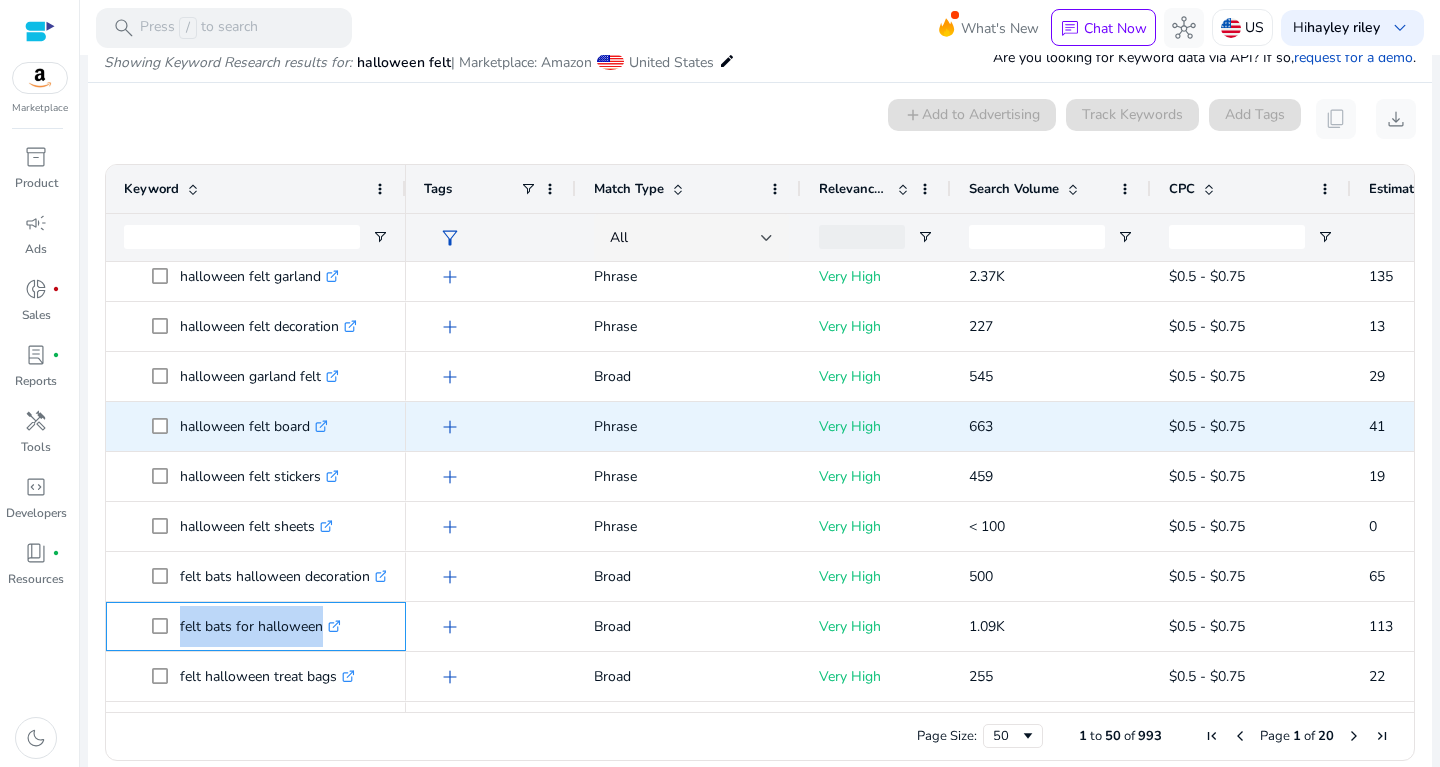 copy on "felt bats for halloween" 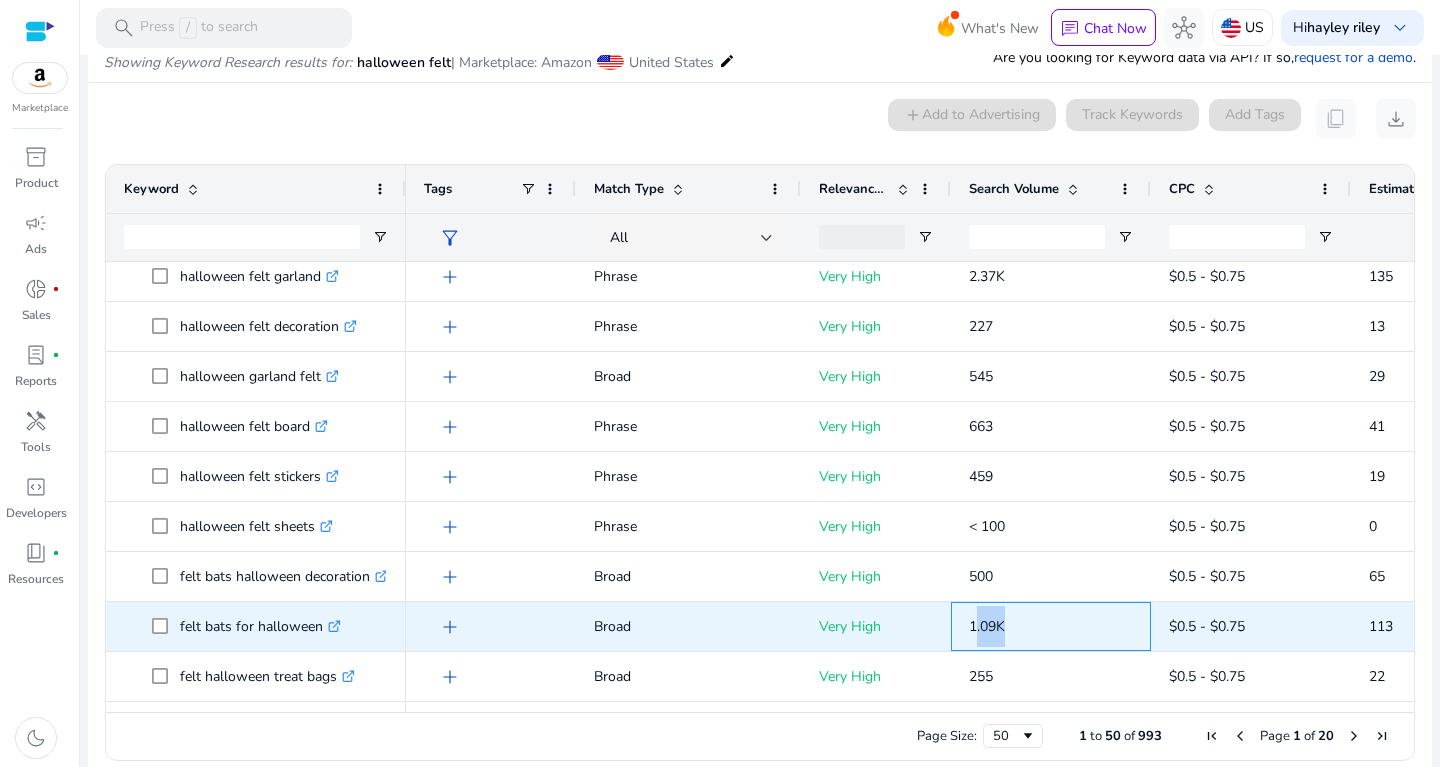 drag, startPoint x: 976, startPoint y: 612, endPoint x: 1015, endPoint y: 619, distance: 39.623226 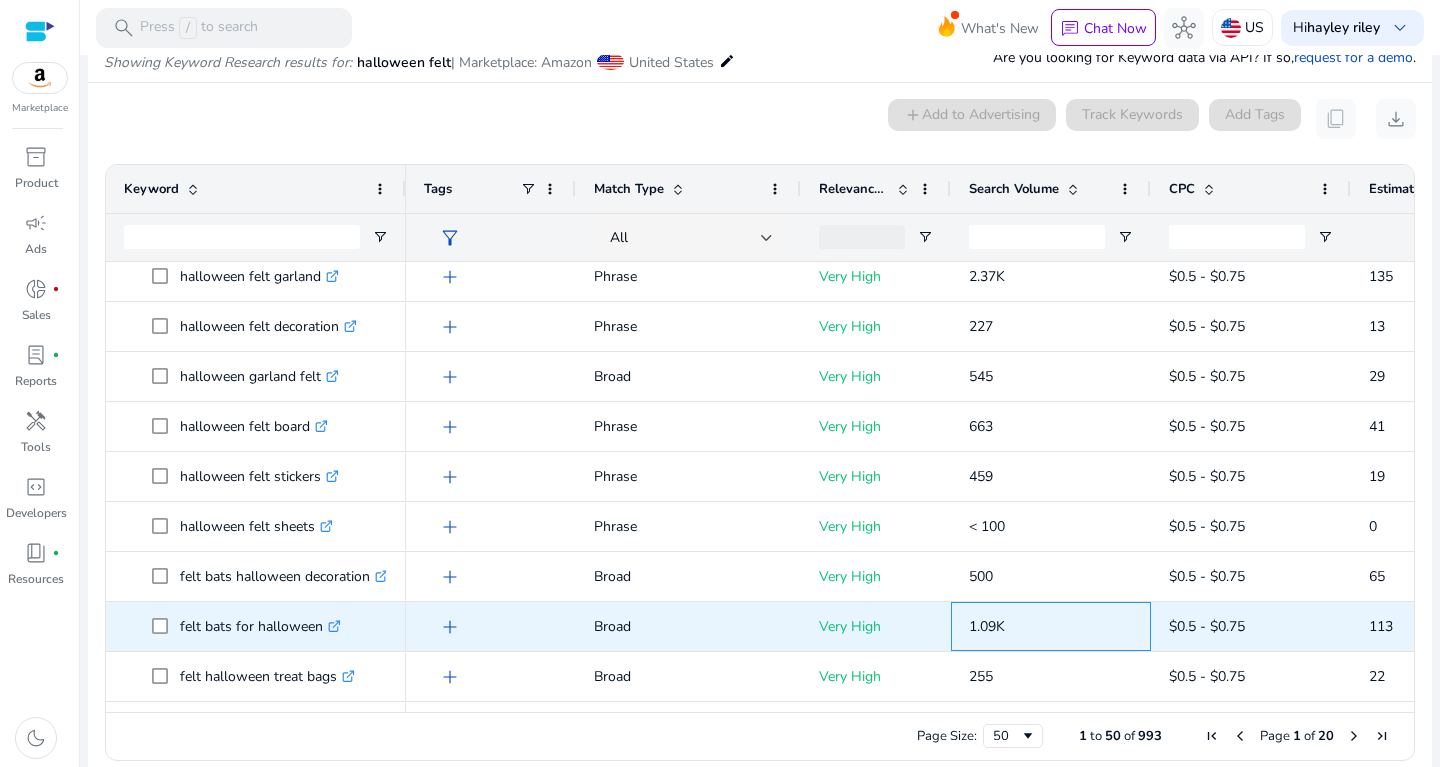 drag, startPoint x: 1015, startPoint y: 619, endPoint x: 963, endPoint y: 620, distance: 52.009613 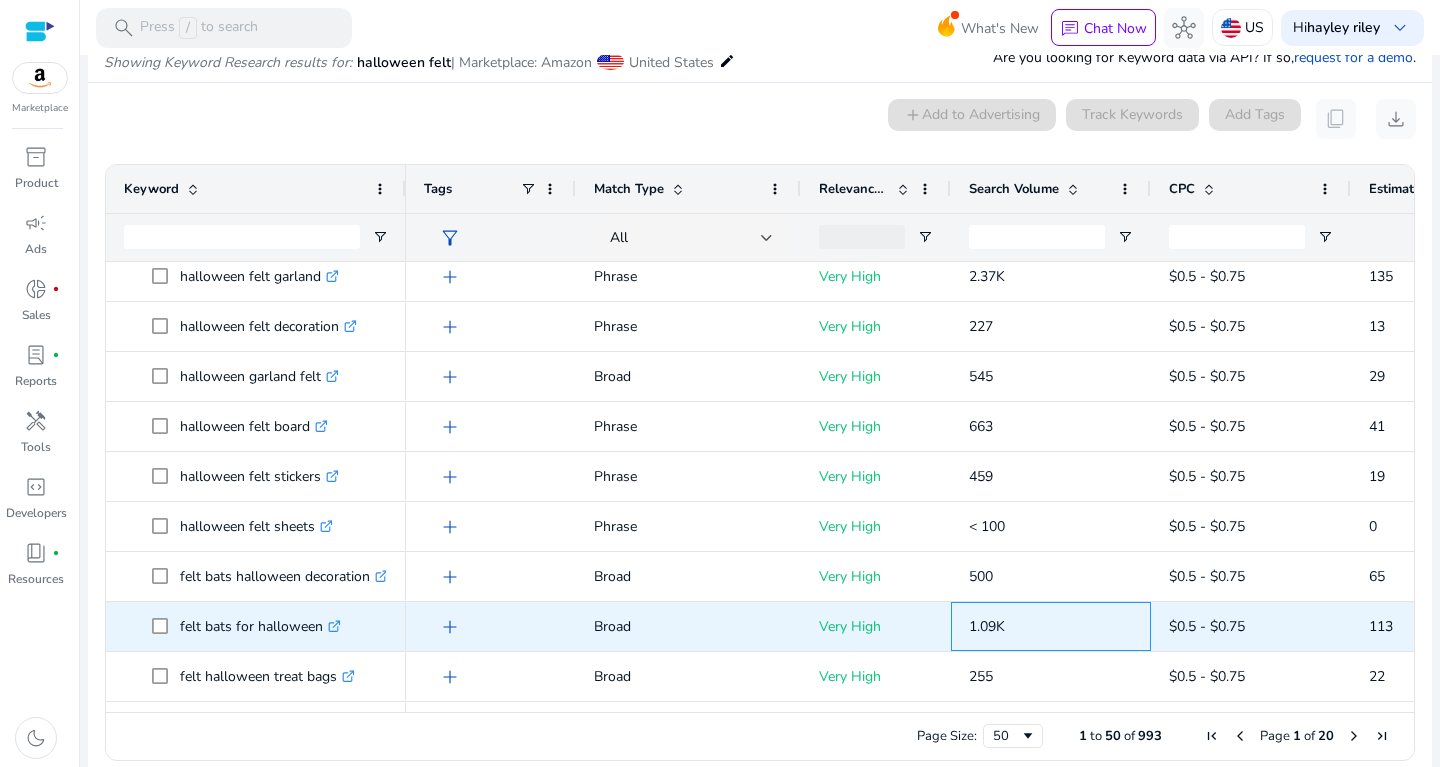 click on "1.09K" at bounding box center [1051, 626] 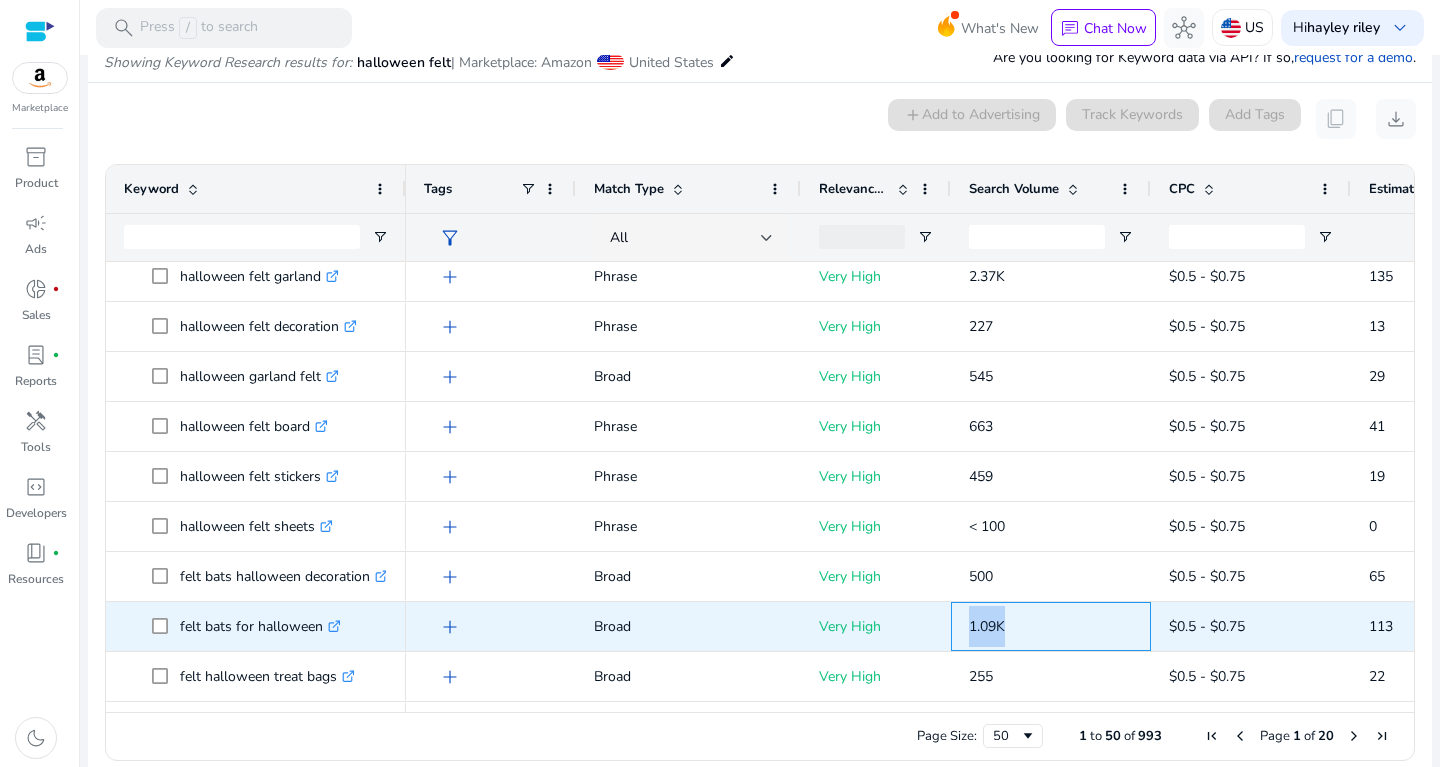drag, startPoint x: 963, startPoint y: 620, endPoint x: 1010, endPoint y: 623, distance: 47.095646 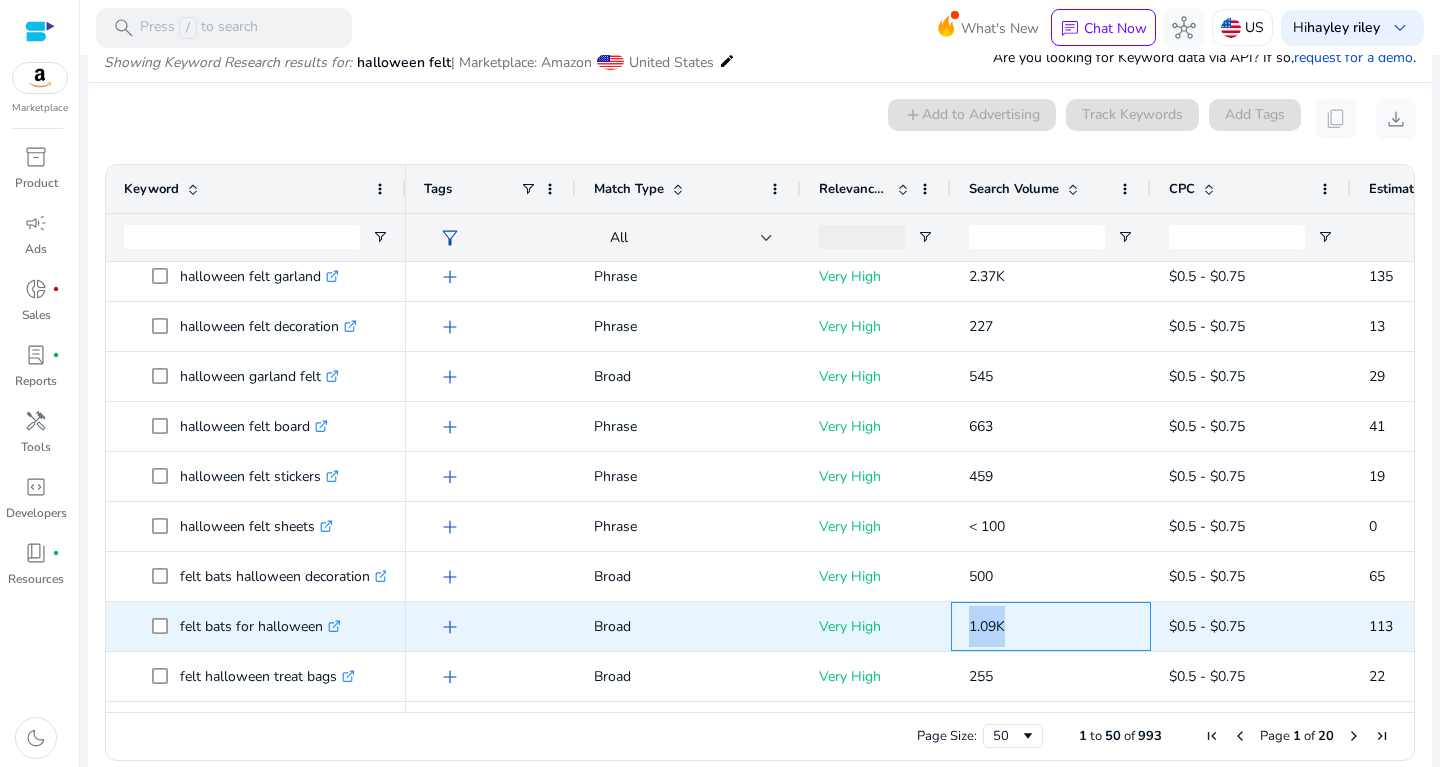 copy on "1.09K" 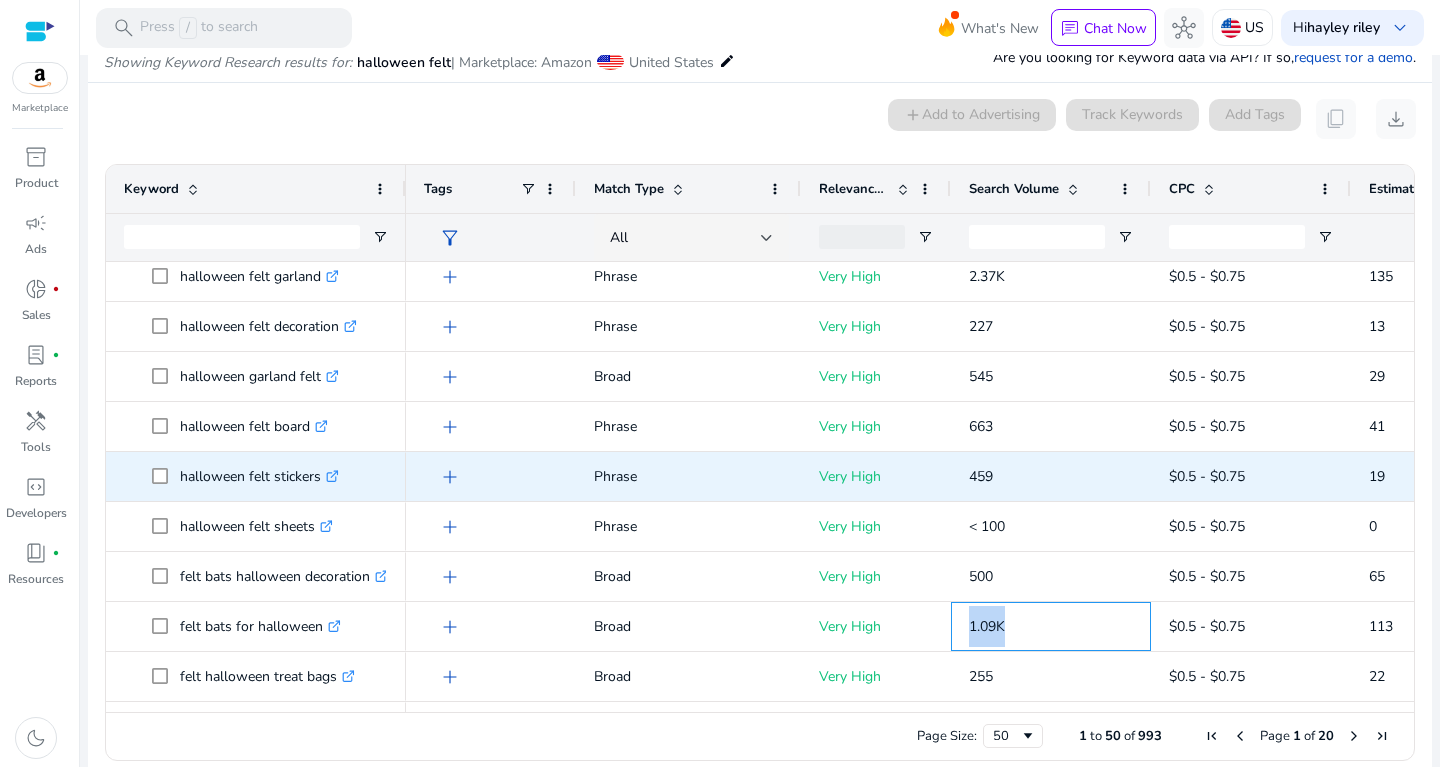 scroll, scrollTop: 77, scrollLeft: 0, axis: vertical 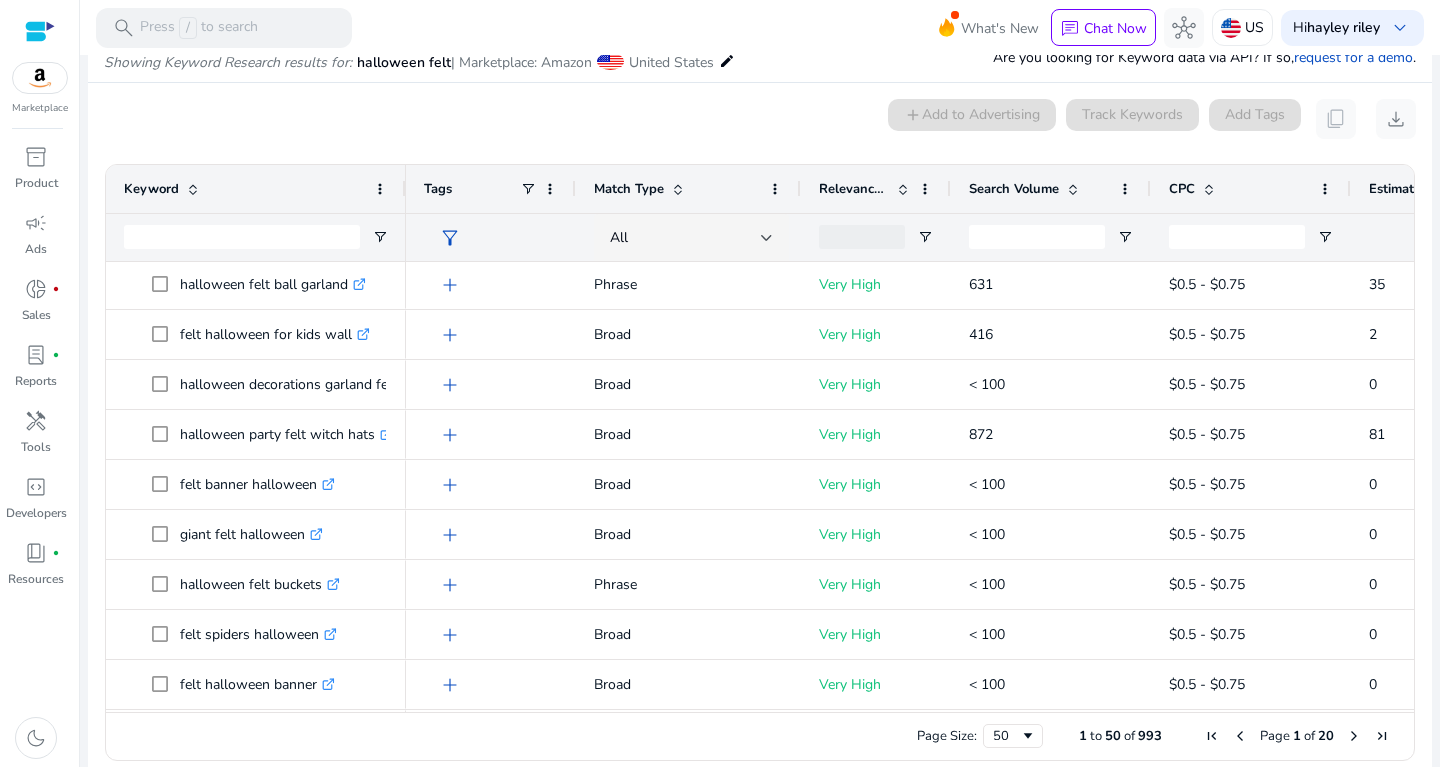 click on "Search Volume" at bounding box center [1040, 189] 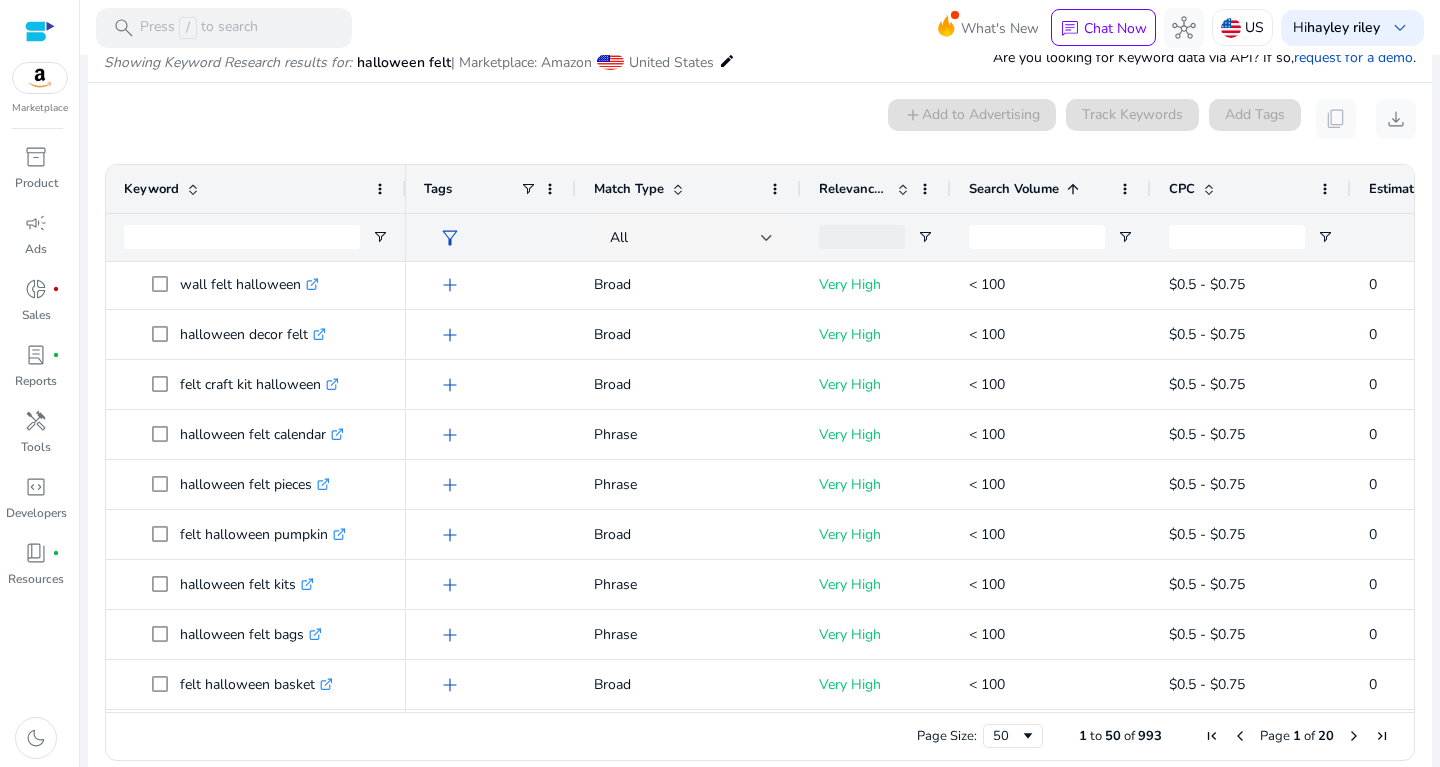 click on "Search Volume
1" at bounding box center (1040, 189) 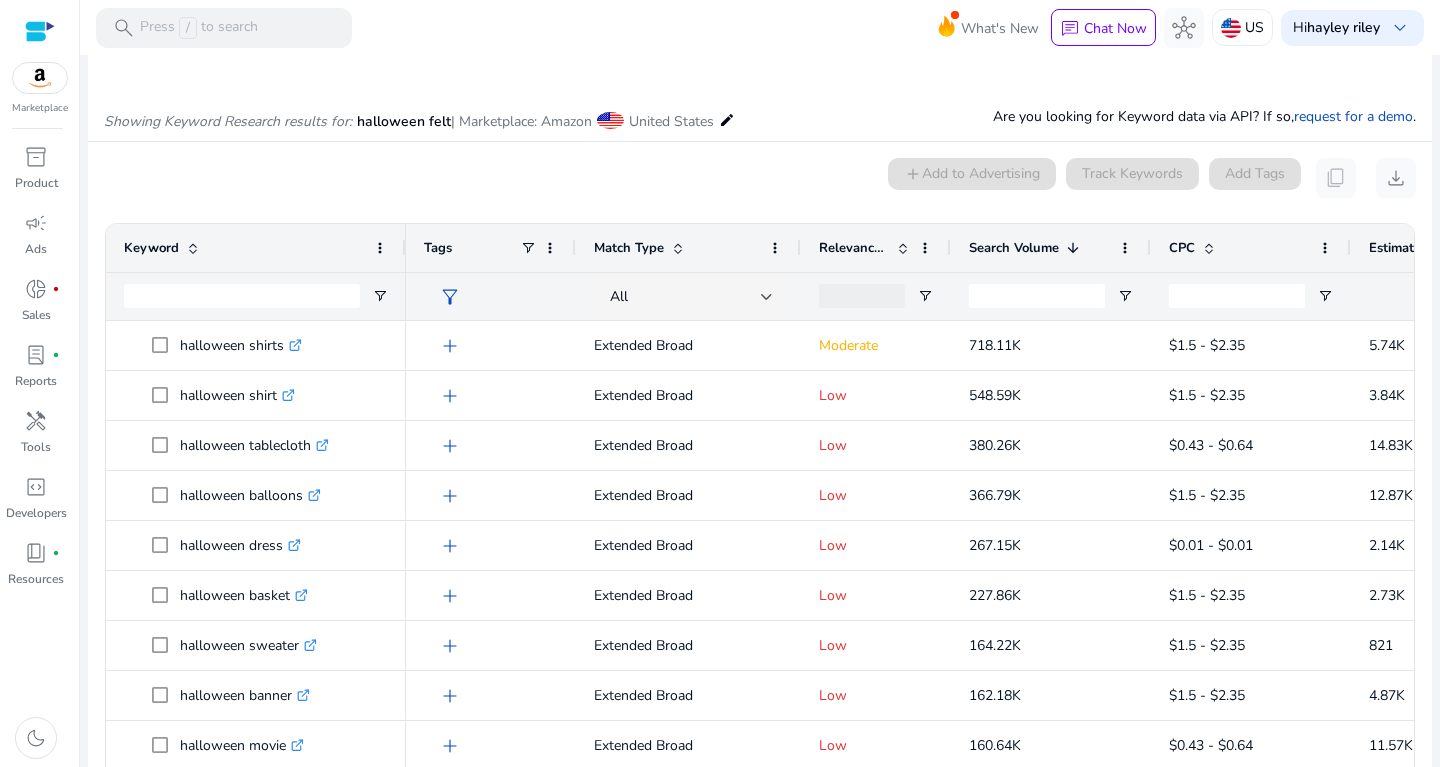 click at bounding box center [862, 296] 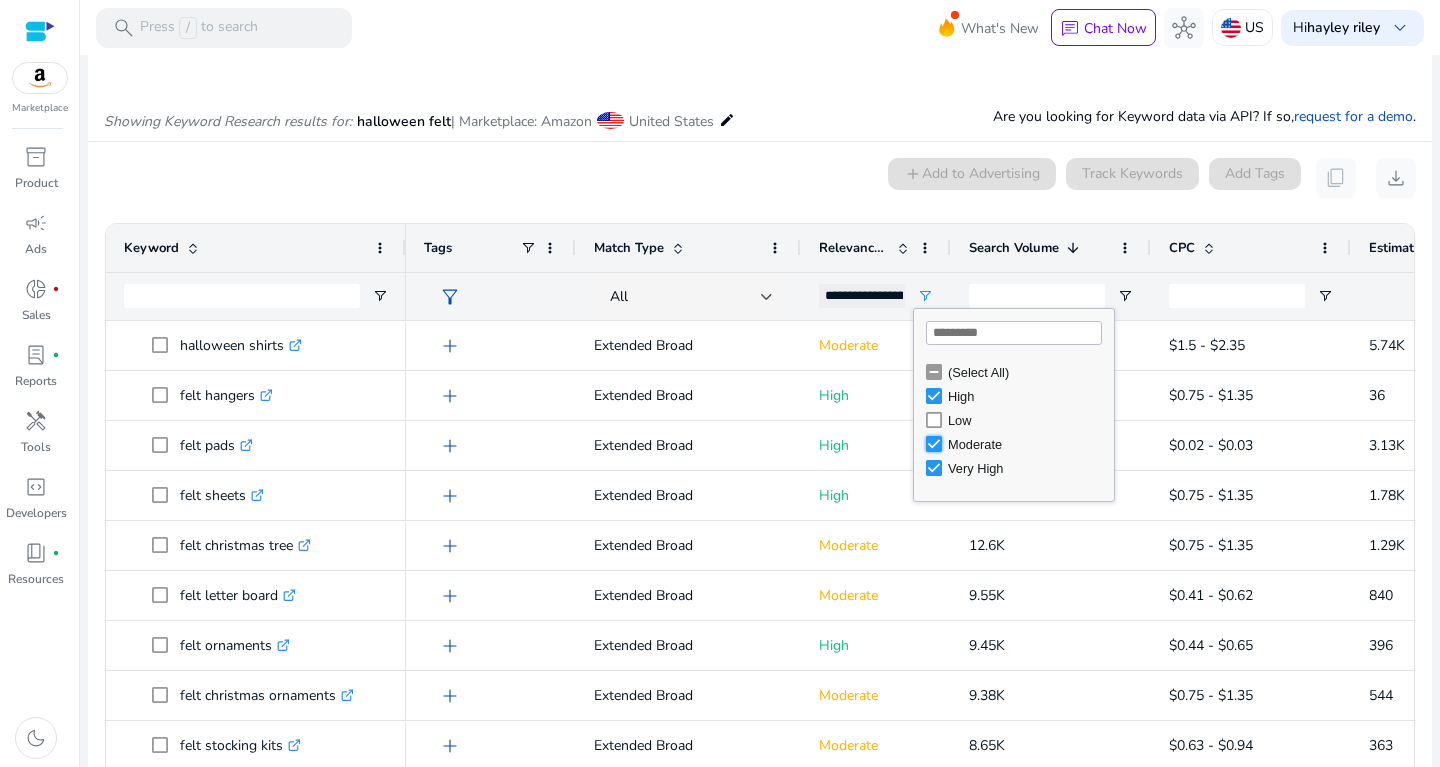 type on "**********" 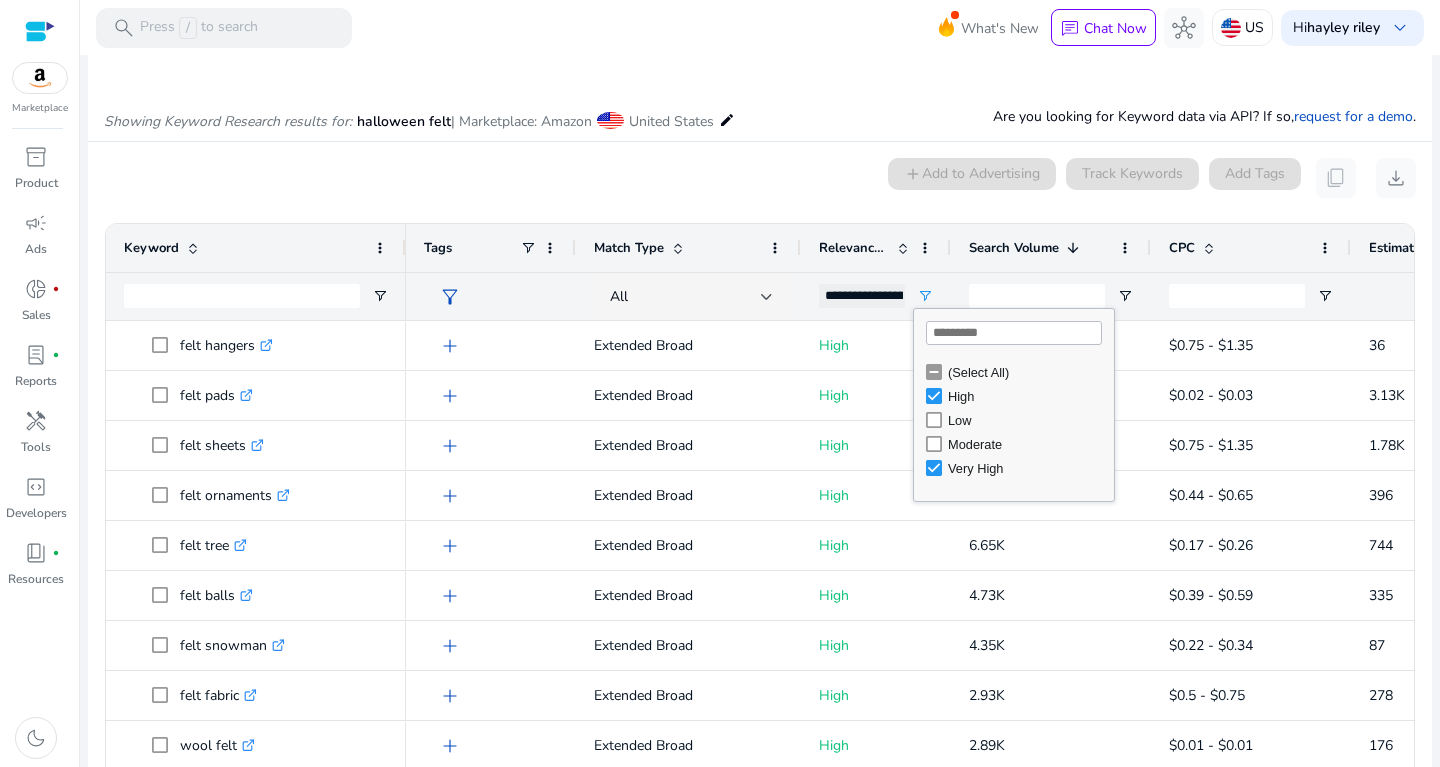 click on "0 keyword(s) selected  add  Add to Advertising   Track Keywords   Add Tags   content_copy   download" at bounding box center [760, 178] 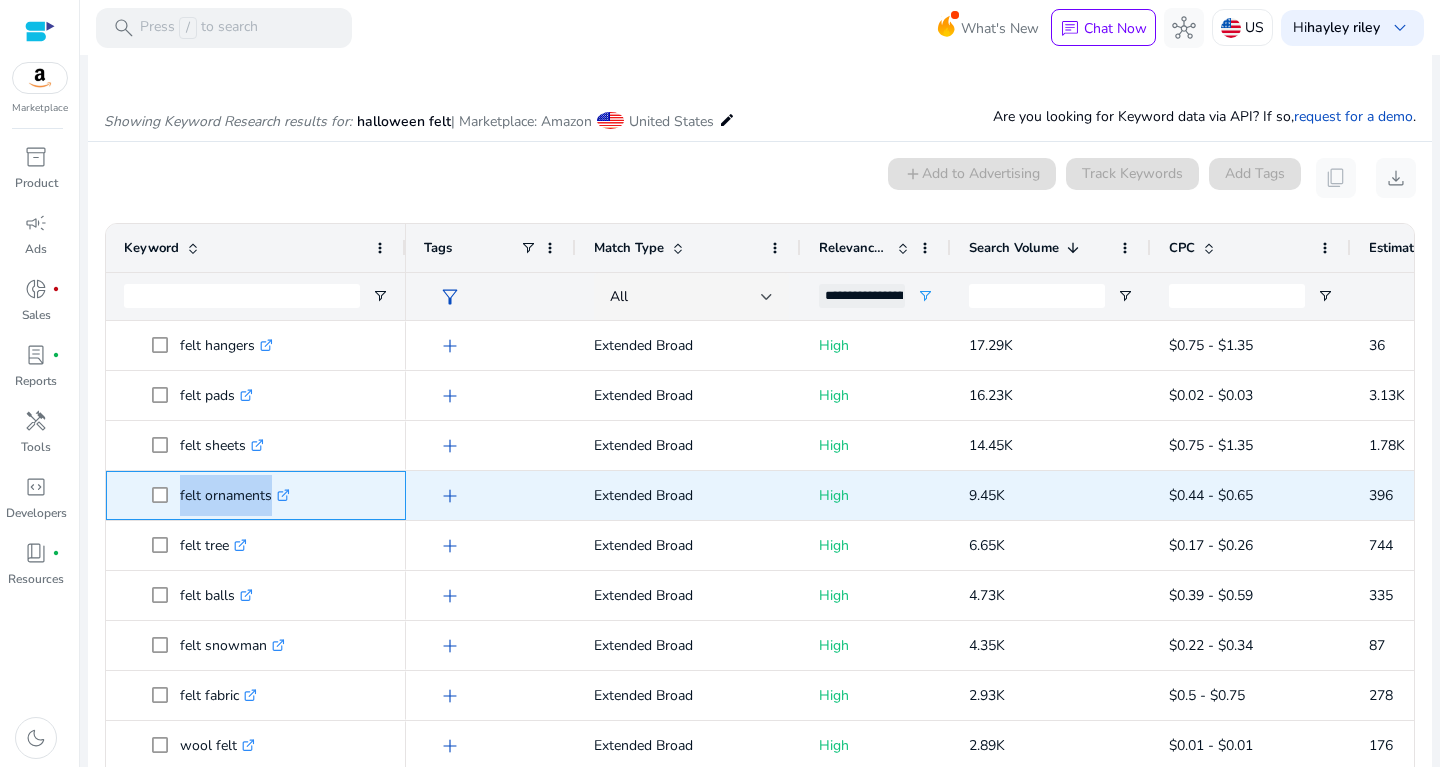 drag, startPoint x: 177, startPoint y: 491, endPoint x: 288, endPoint y: 491, distance: 111 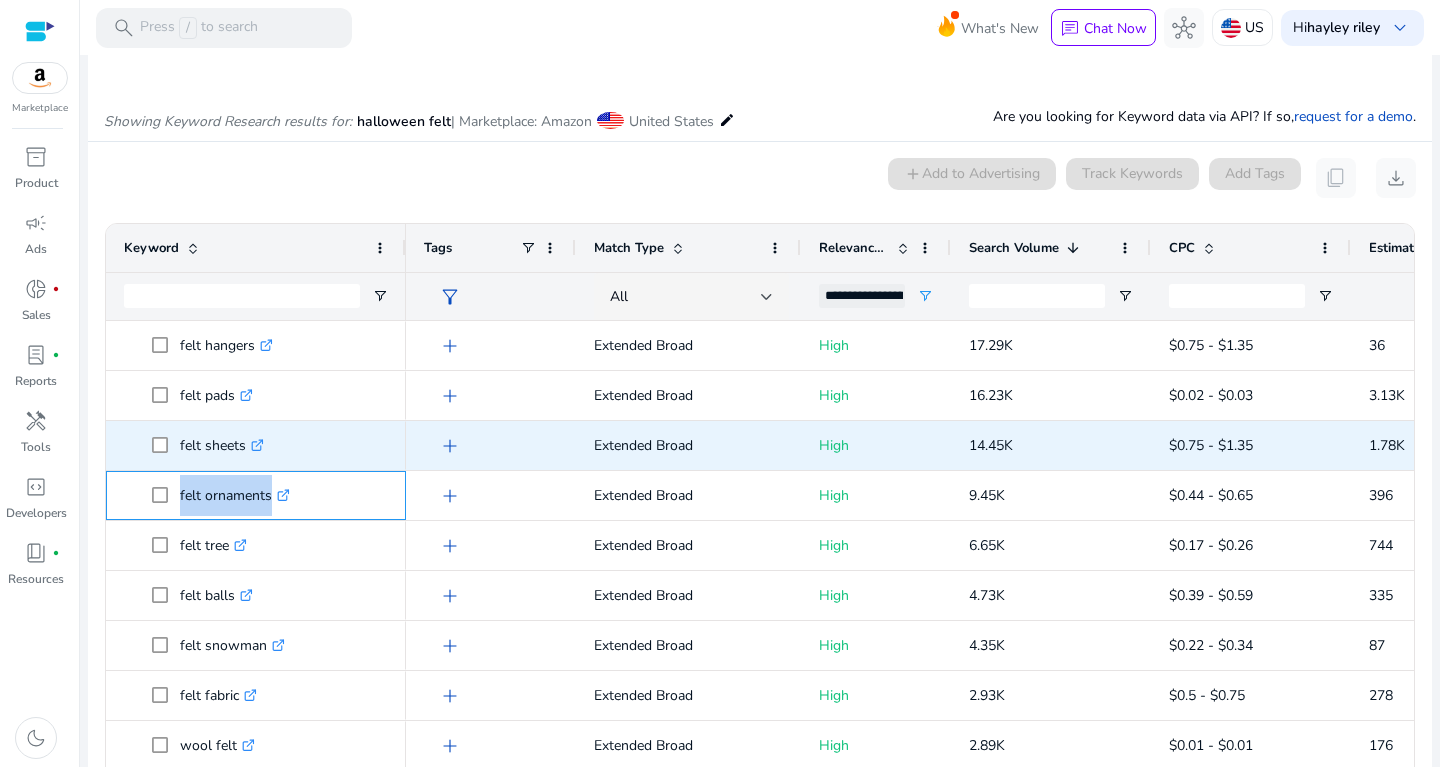 copy on "felt ornaments" 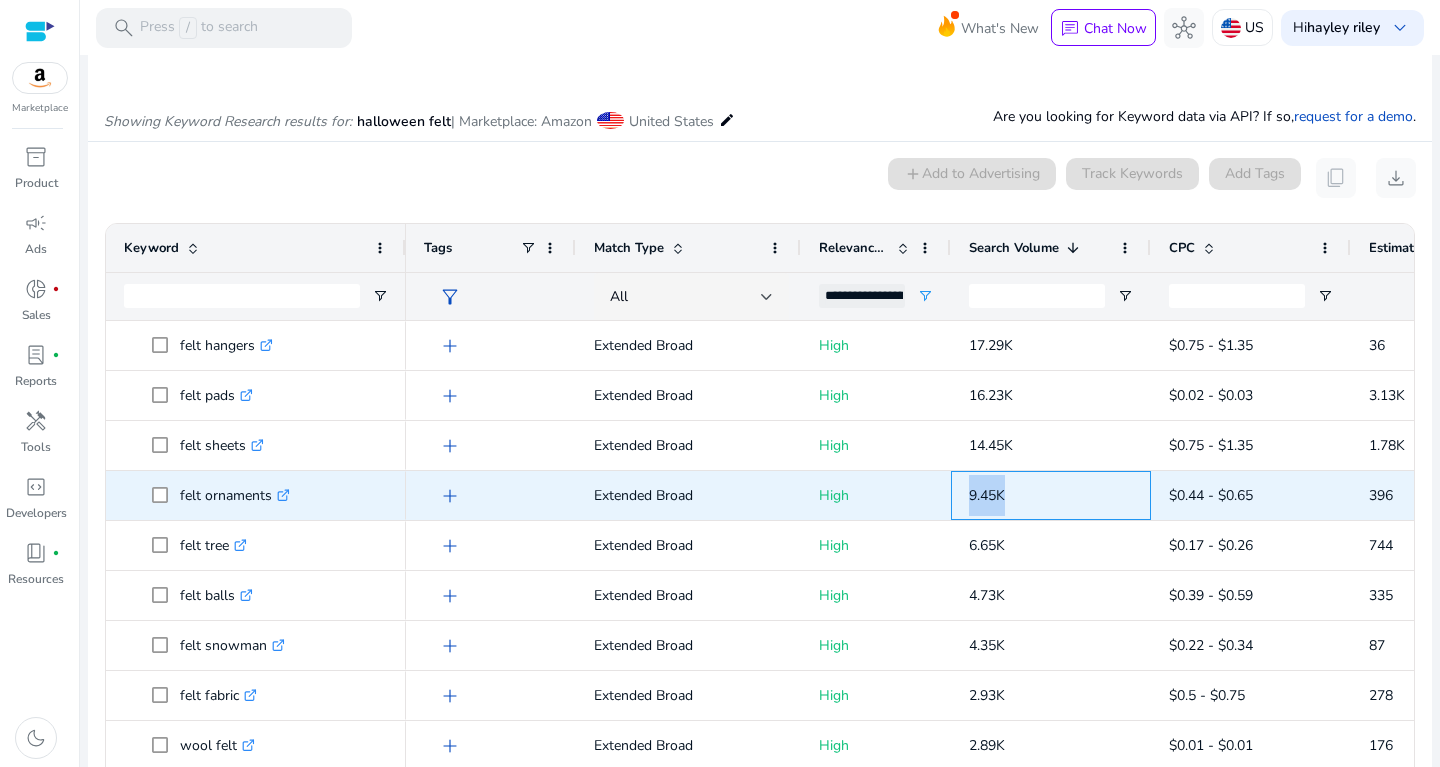 drag, startPoint x: 971, startPoint y: 475, endPoint x: 1039, endPoint y: 485, distance: 68.73136 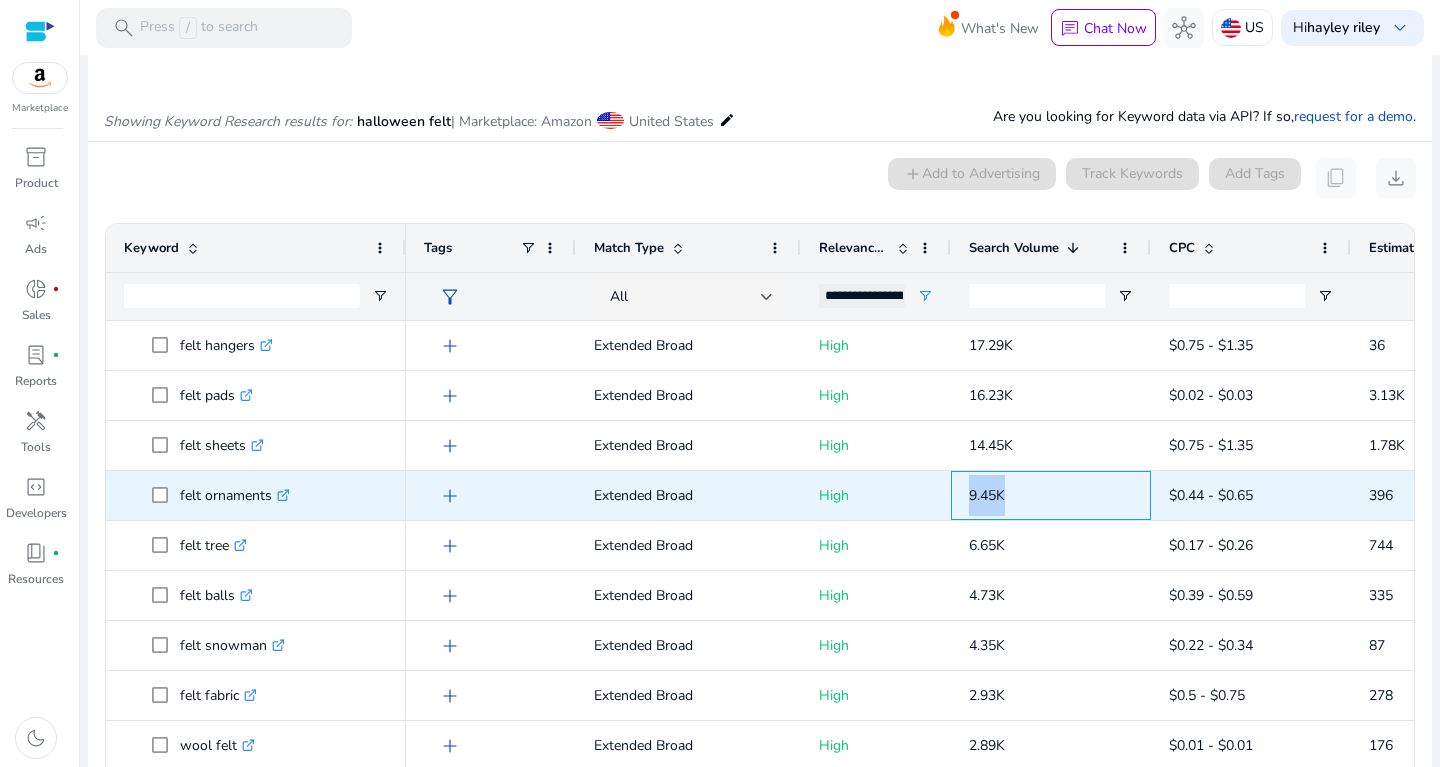 click on "9.45K" at bounding box center (1051, 495) 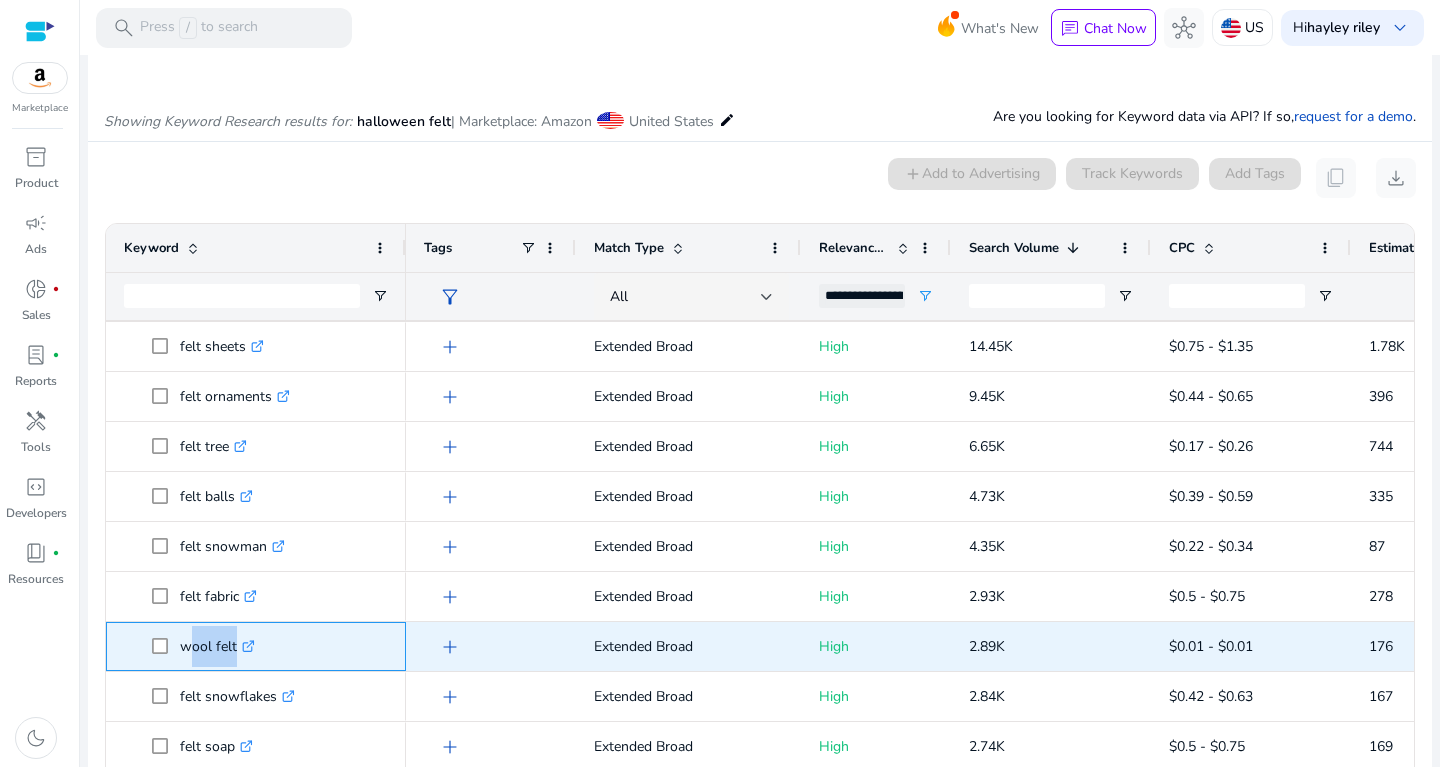 drag, startPoint x: 184, startPoint y: 644, endPoint x: 250, endPoint y: 641, distance: 66.068146 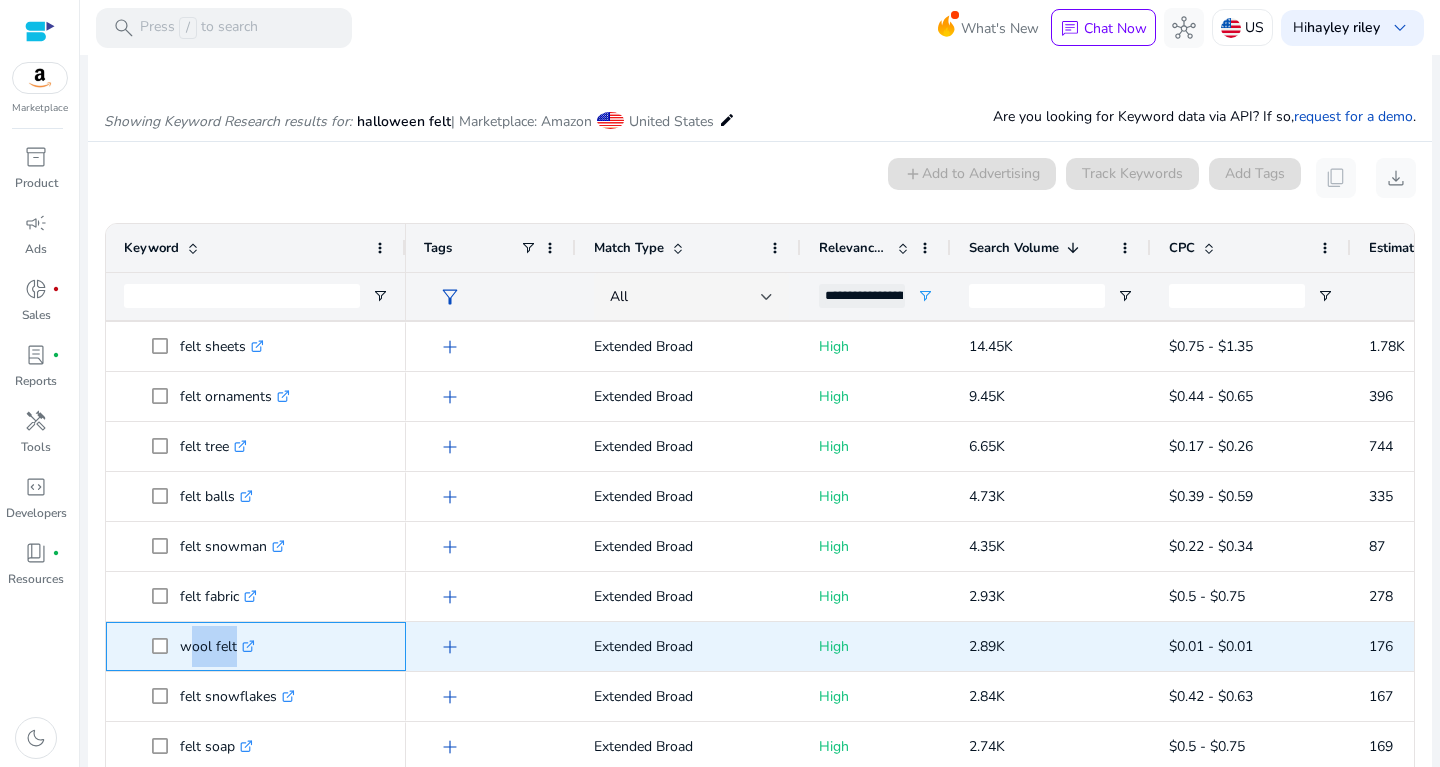 click on "wool felt  .st0{fill:#2c8af8}" at bounding box center [217, 646] 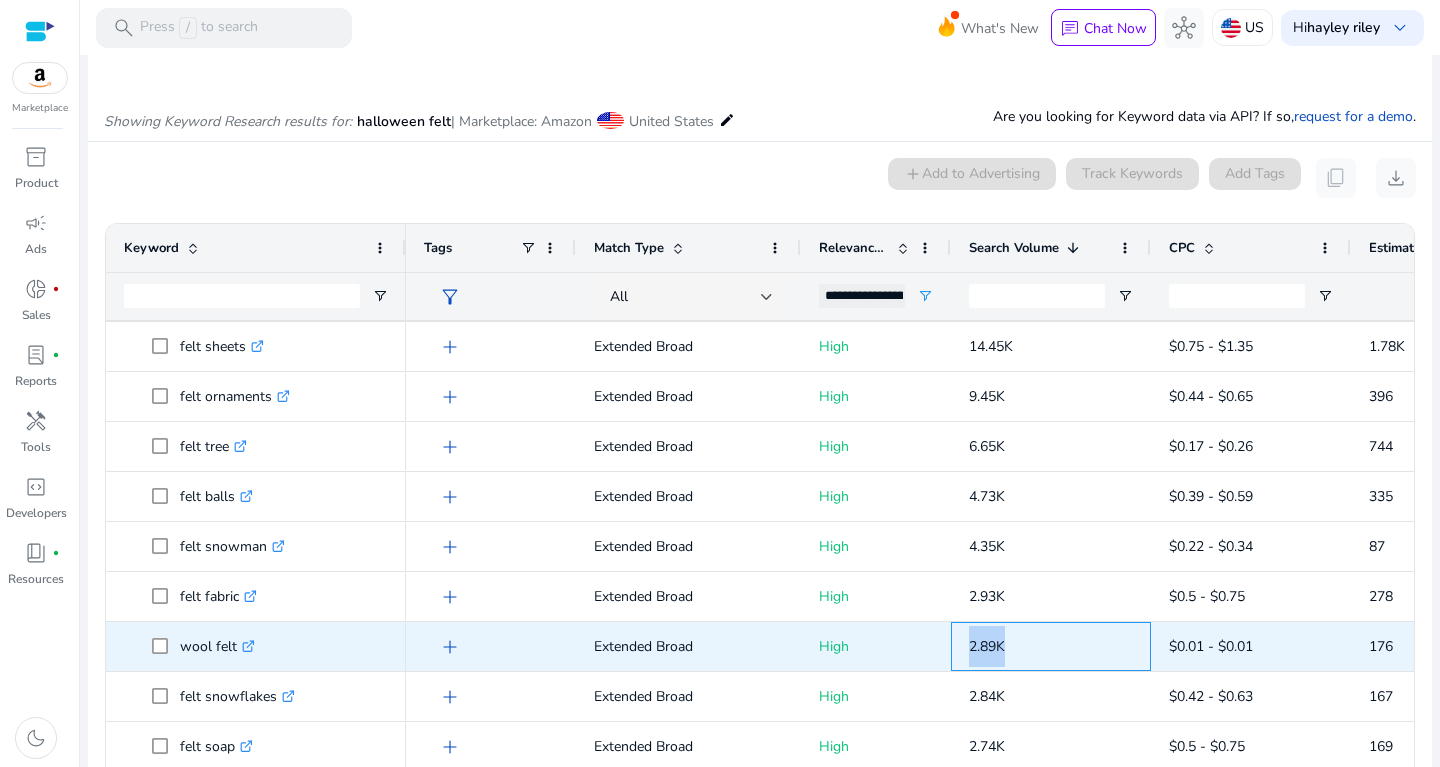drag, startPoint x: 958, startPoint y: 630, endPoint x: 1045, endPoint y: 637, distance: 87.28116 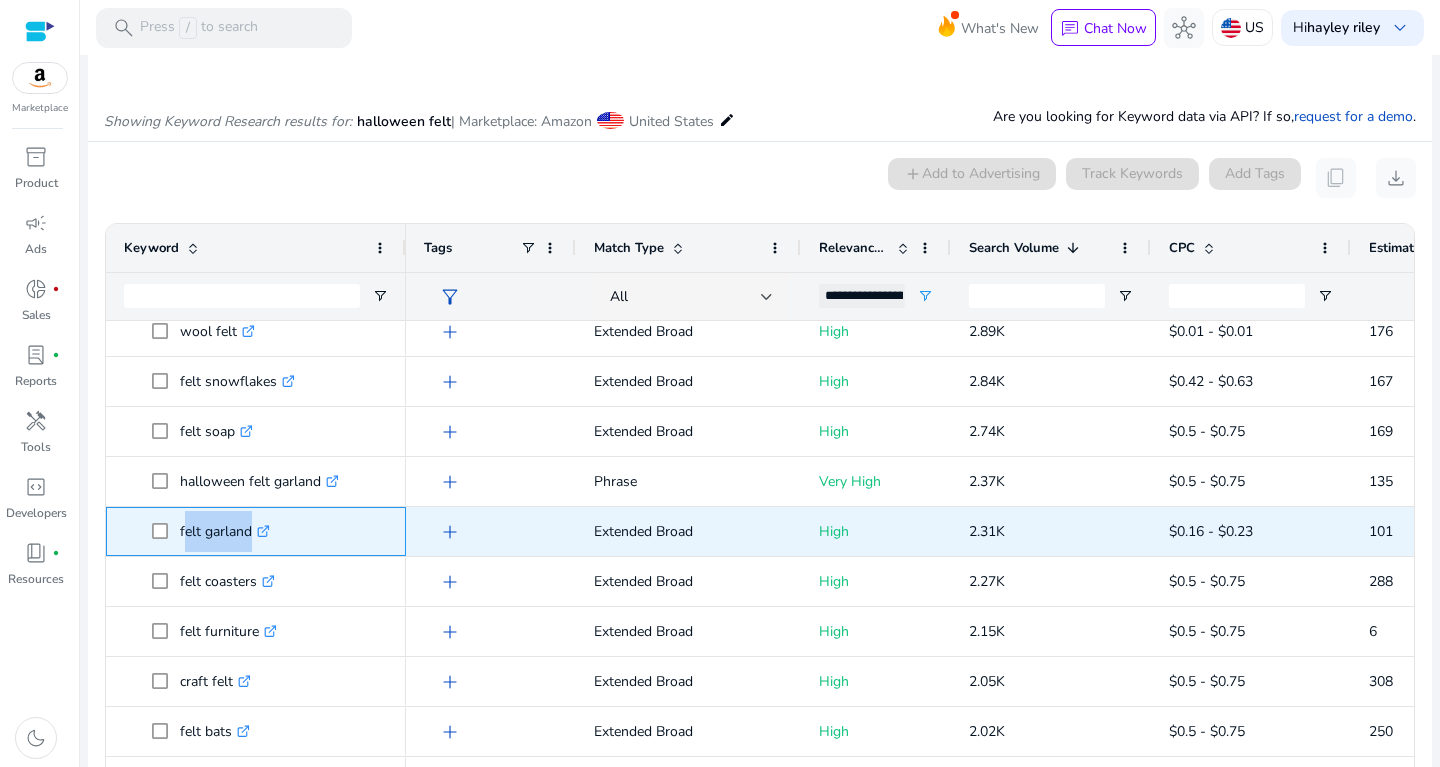 drag, startPoint x: 180, startPoint y: 520, endPoint x: 269, endPoint y: 540, distance: 91.21951 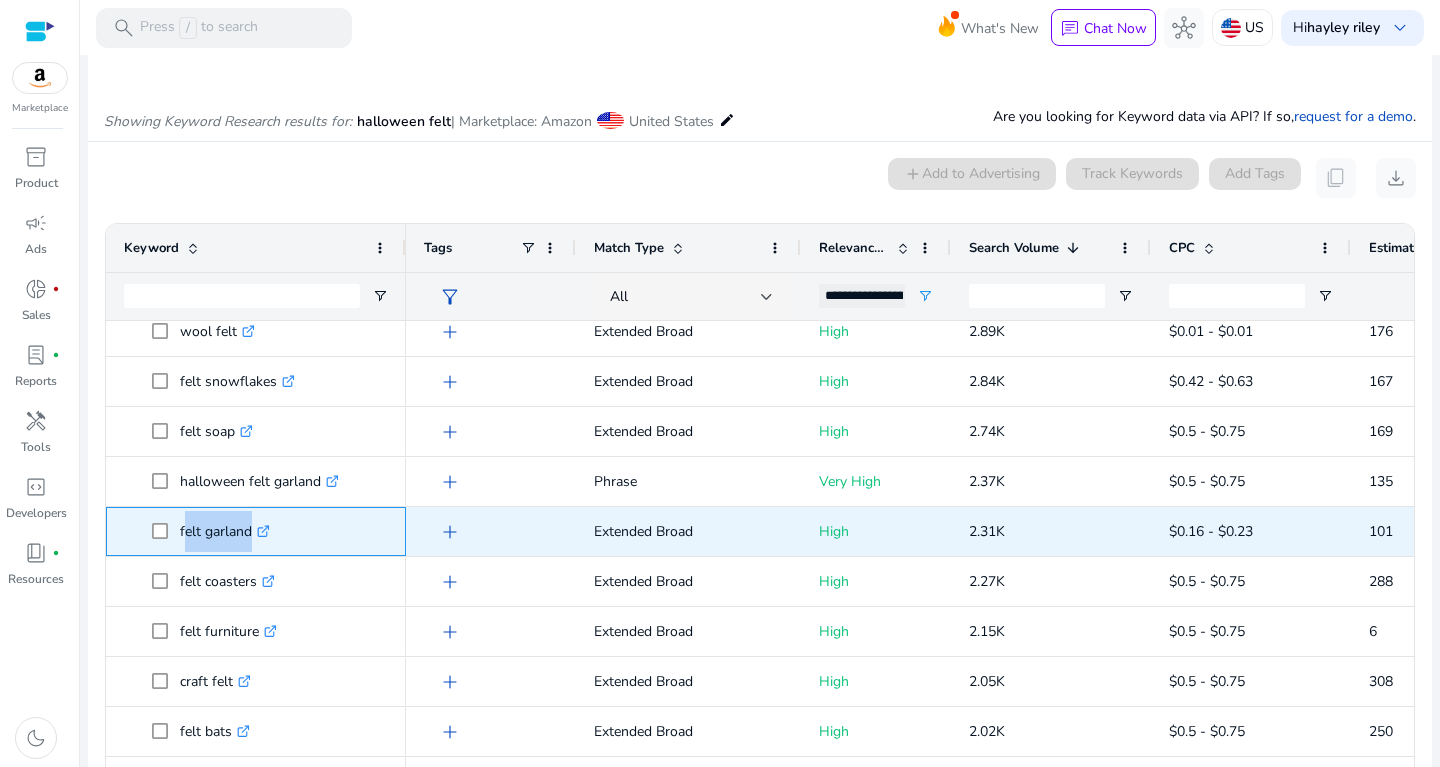 click on "felt garland  .st0{fill:#2c8af8}" at bounding box center [225, 531] 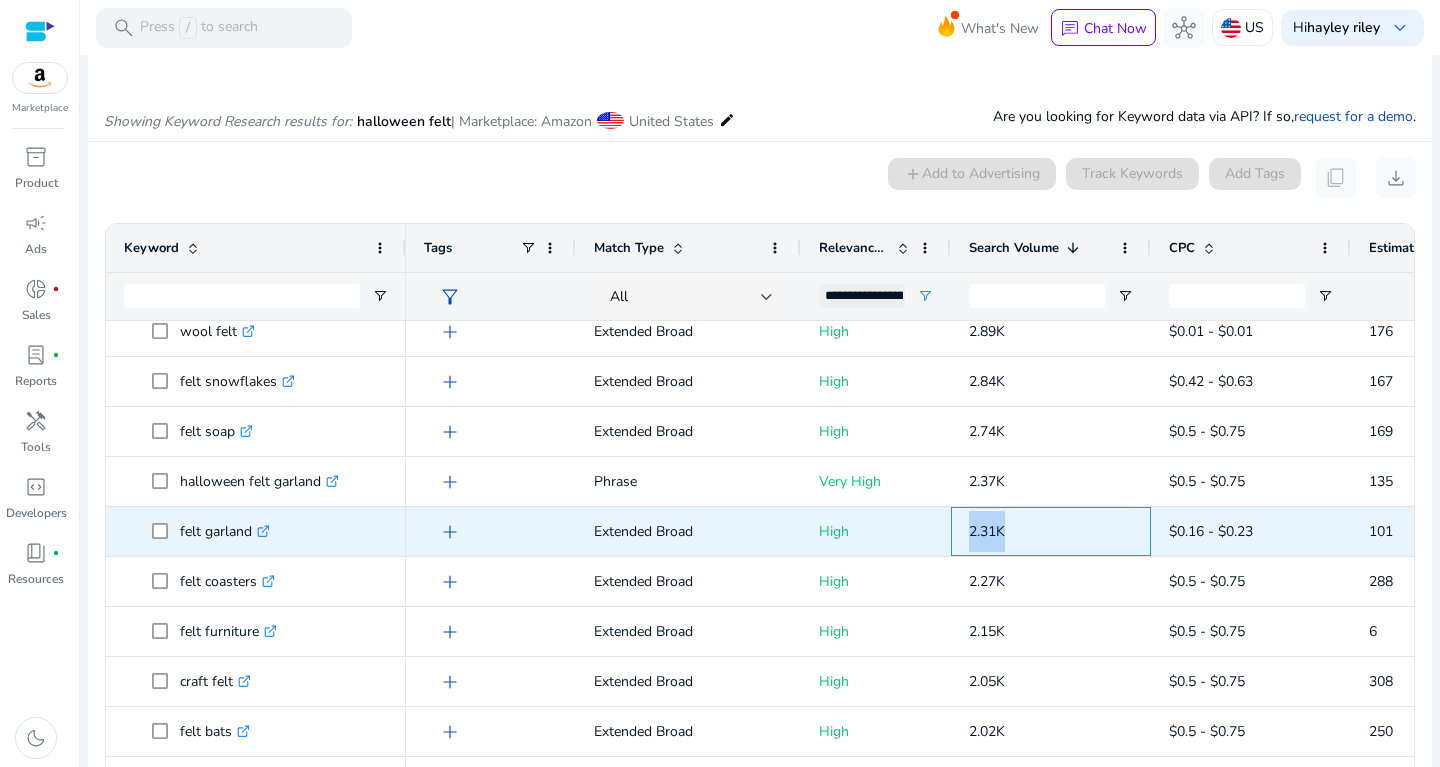 drag, startPoint x: 958, startPoint y: 521, endPoint x: 1039, endPoint y: 534, distance: 82.036575 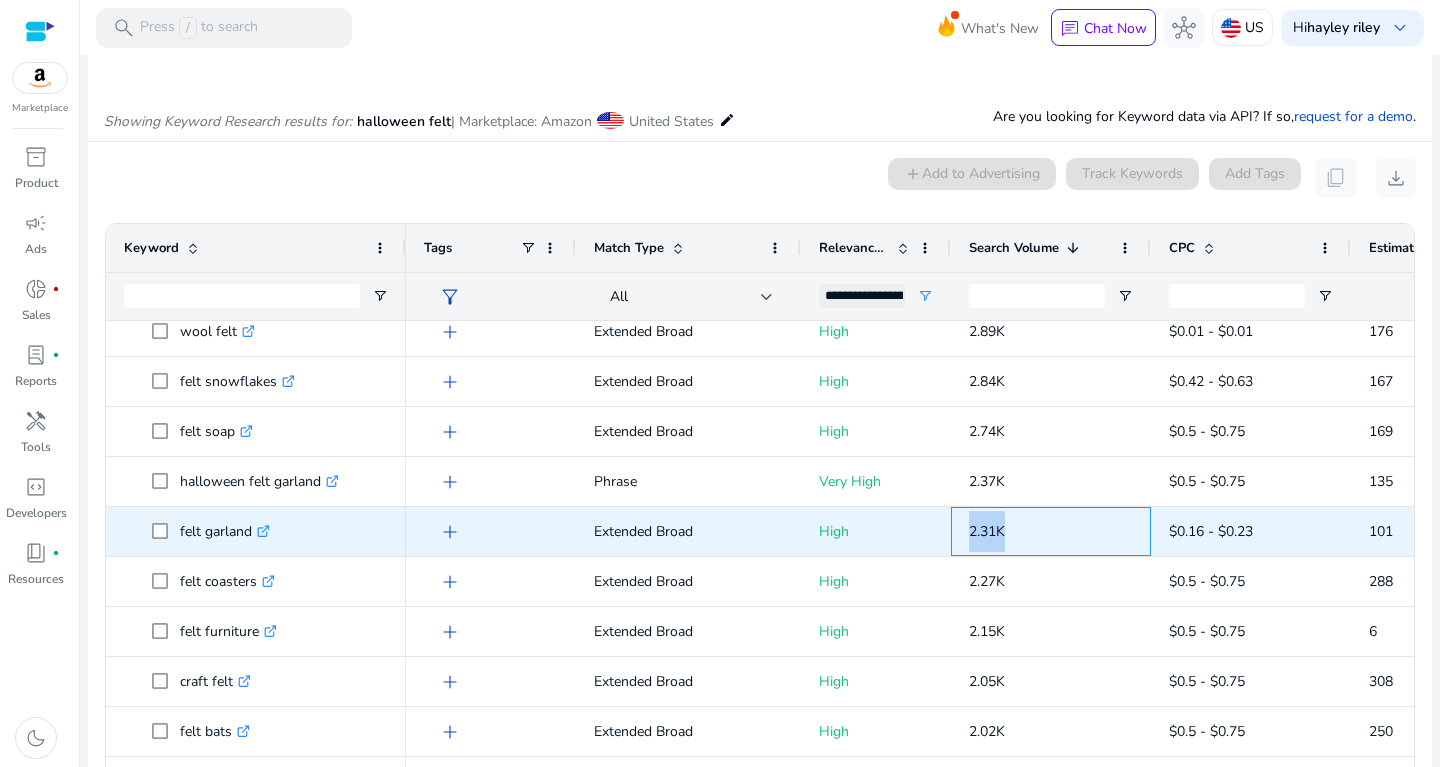 click on "2.31K" at bounding box center [1051, 531] 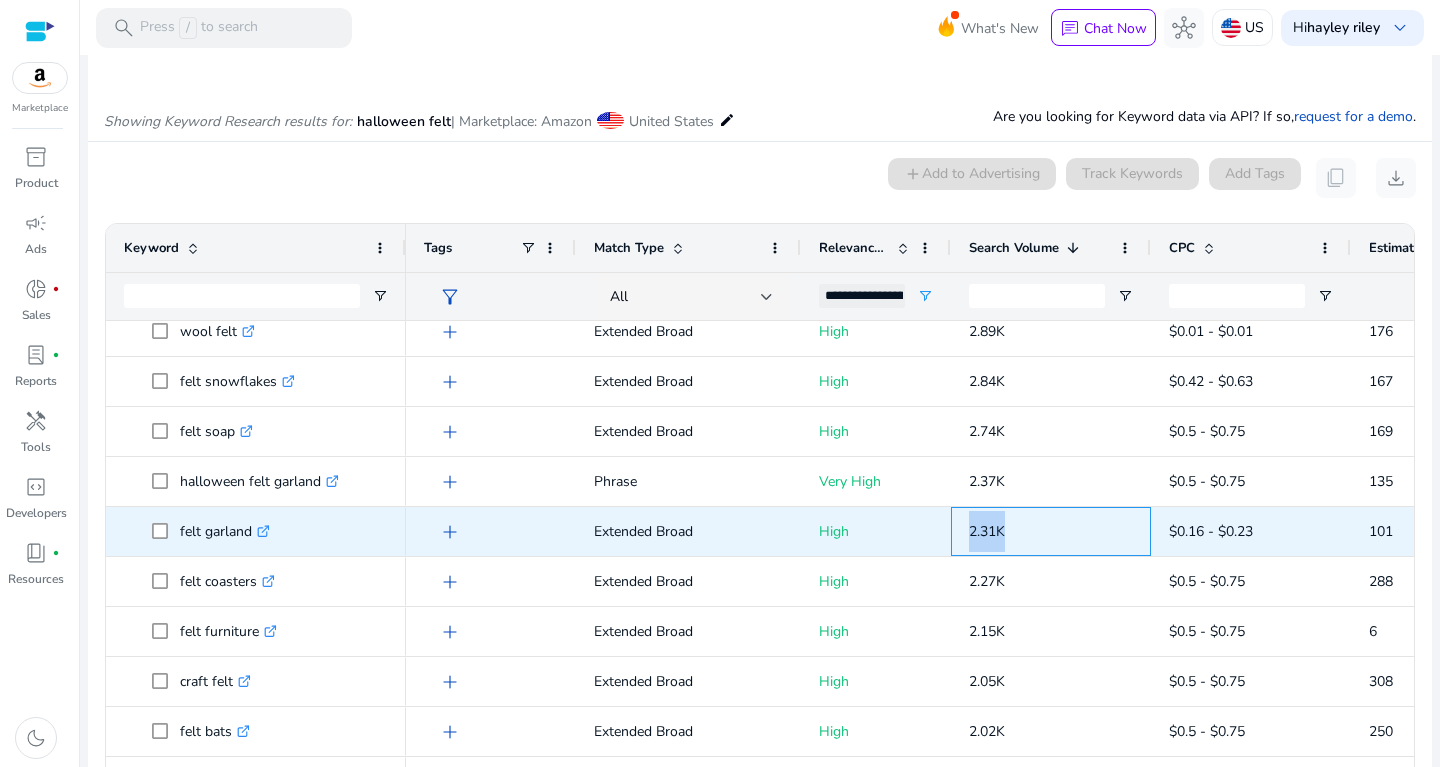scroll, scrollTop: 462, scrollLeft: 0, axis: vertical 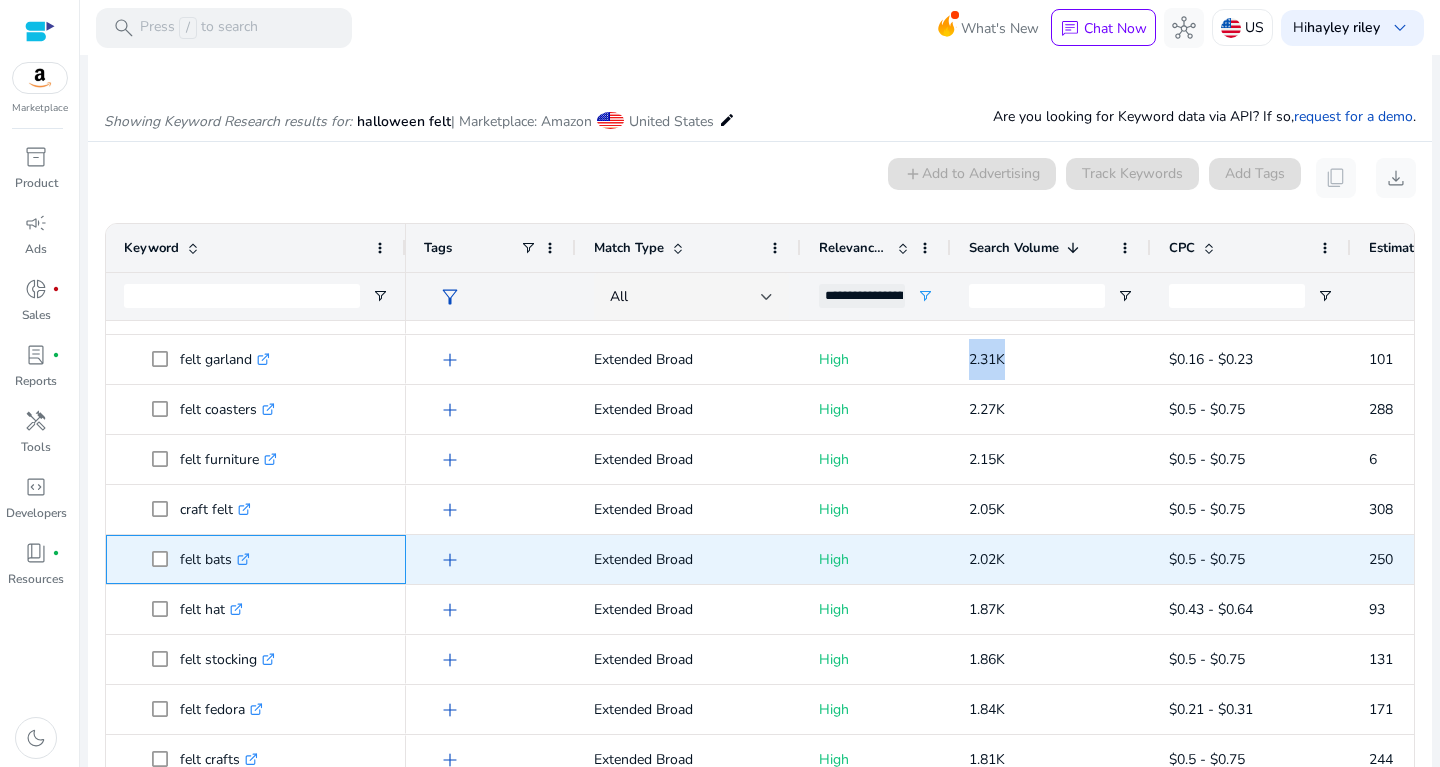 drag, startPoint x: 184, startPoint y: 564, endPoint x: 236, endPoint y: 565, distance: 52.009613 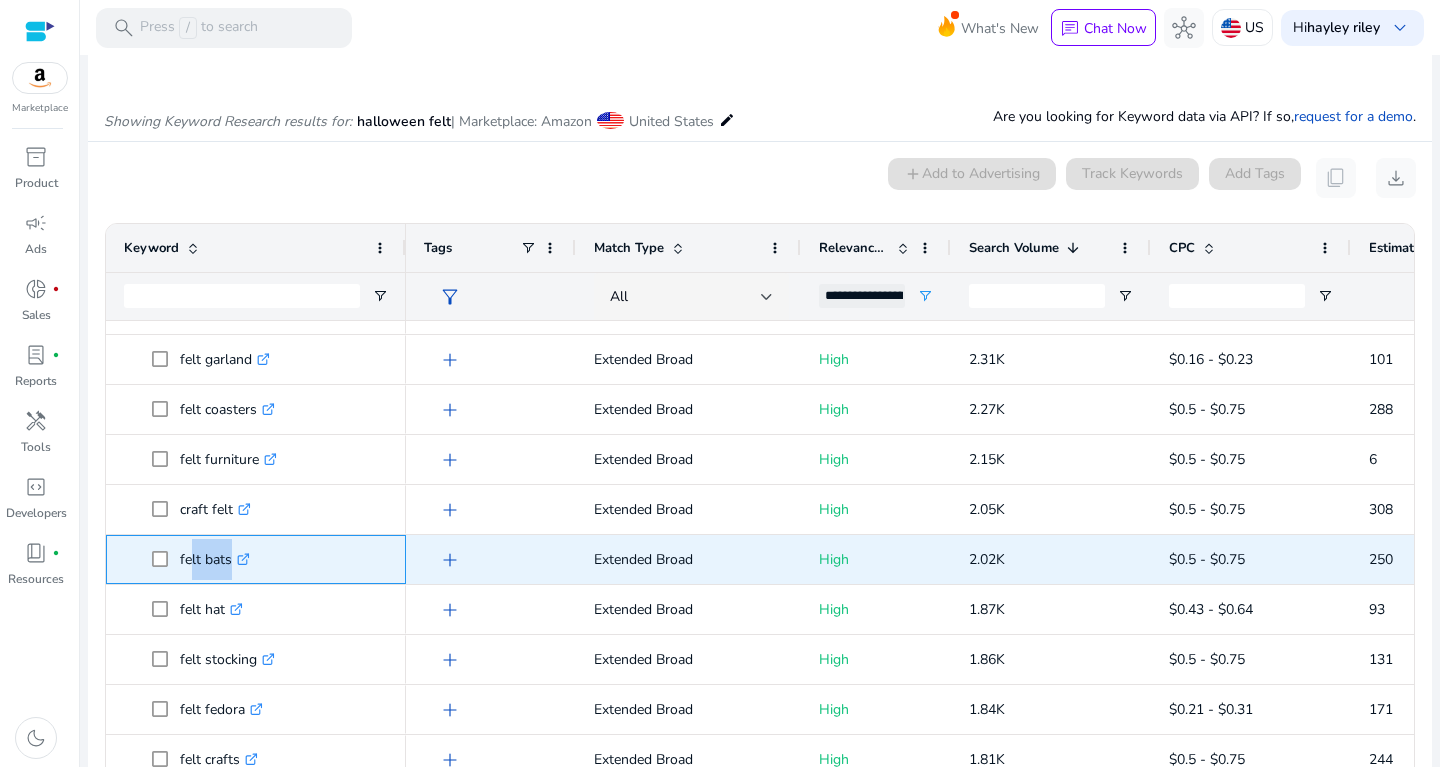 click on "felt bats  .st0{fill:#2c8af8}" at bounding box center (215, 559) 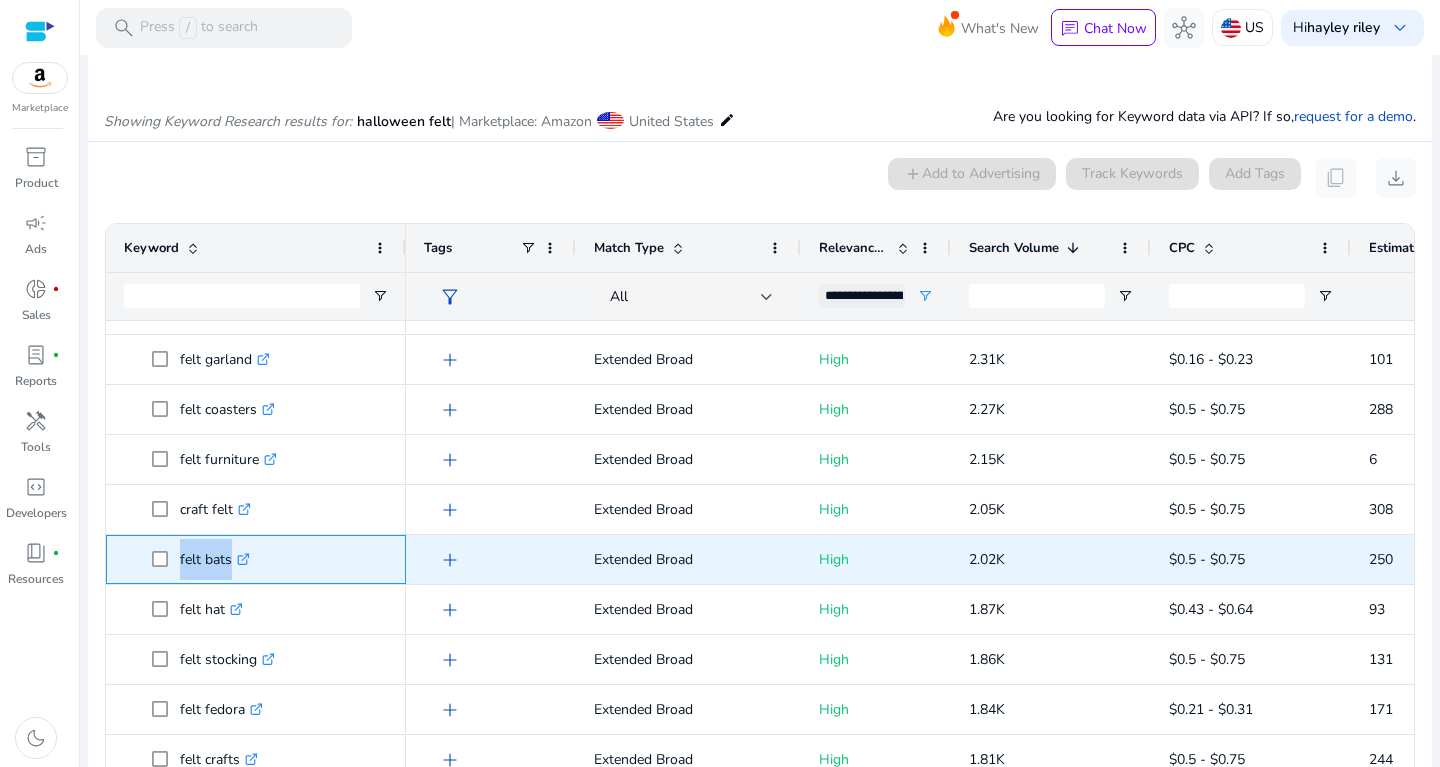 drag, startPoint x: 178, startPoint y: 554, endPoint x: 251, endPoint y: 566, distance: 73.97973 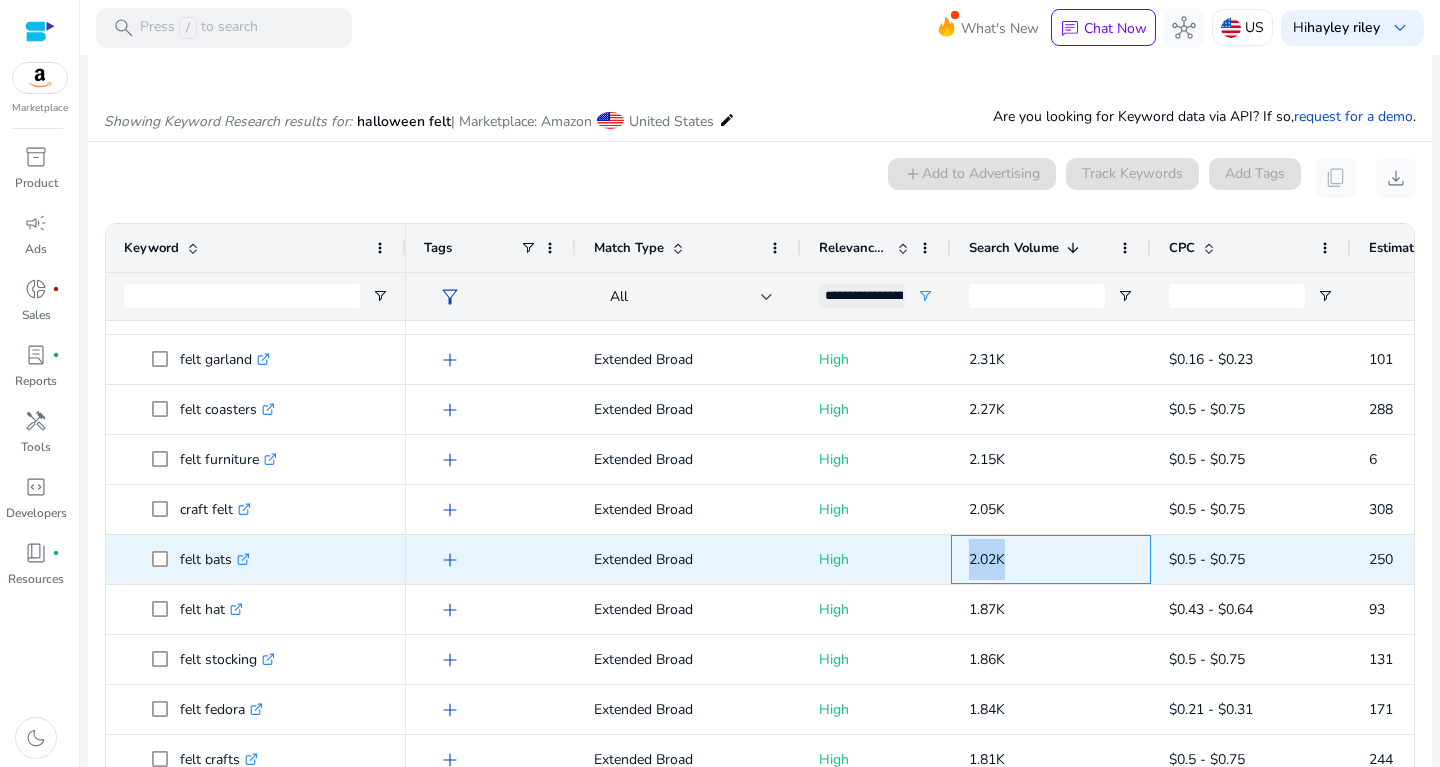 drag, startPoint x: 964, startPoint y: 550, endPoint x: 1019, endPoint y: 553, distance: 55.081757 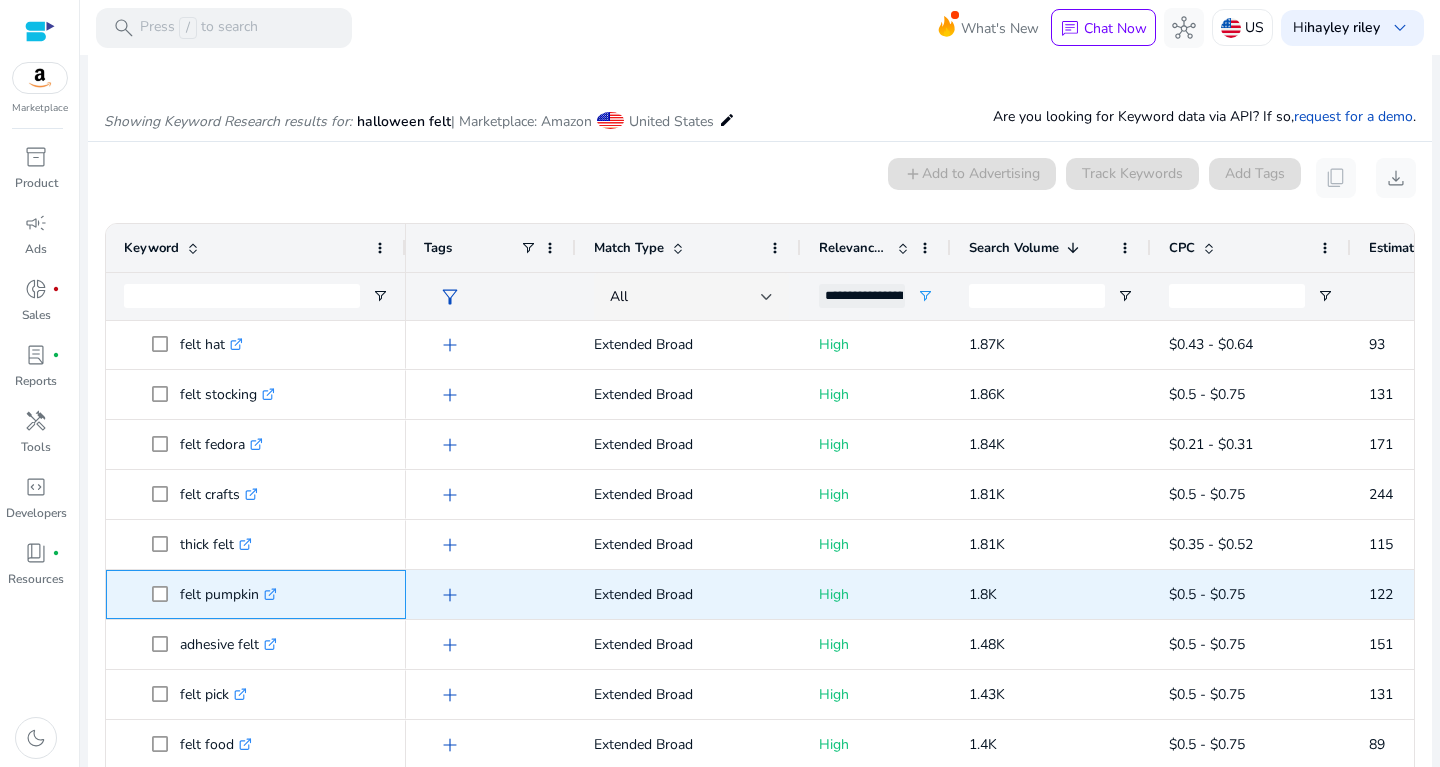 drag, startPoint x: 170, startPoint y: 585, endPoint x: 260, endPoint y: 594, distance: 90.44888 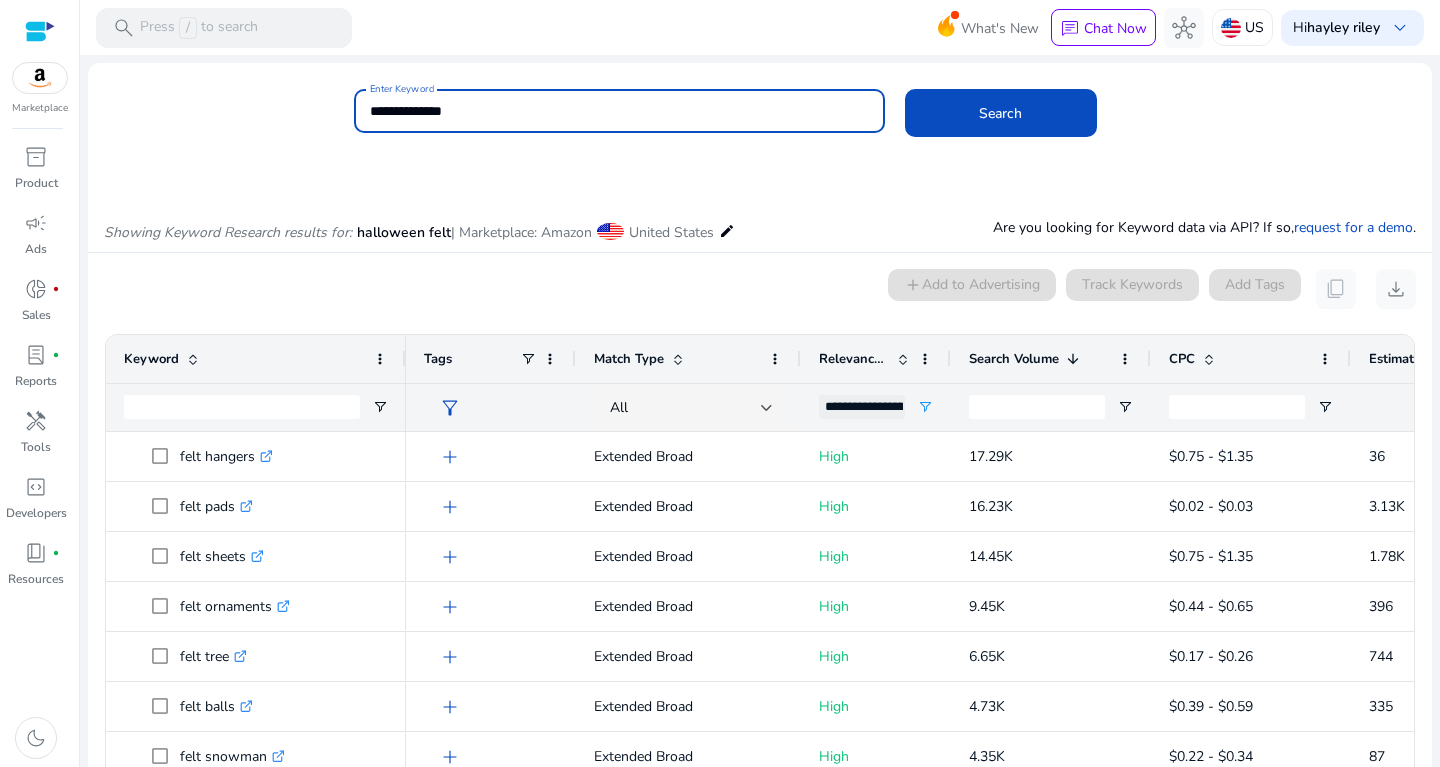drag, startPoint x: 492, startPoint y: 107, endPoint x: 277, endPoint y: 144, distance: 218.16049 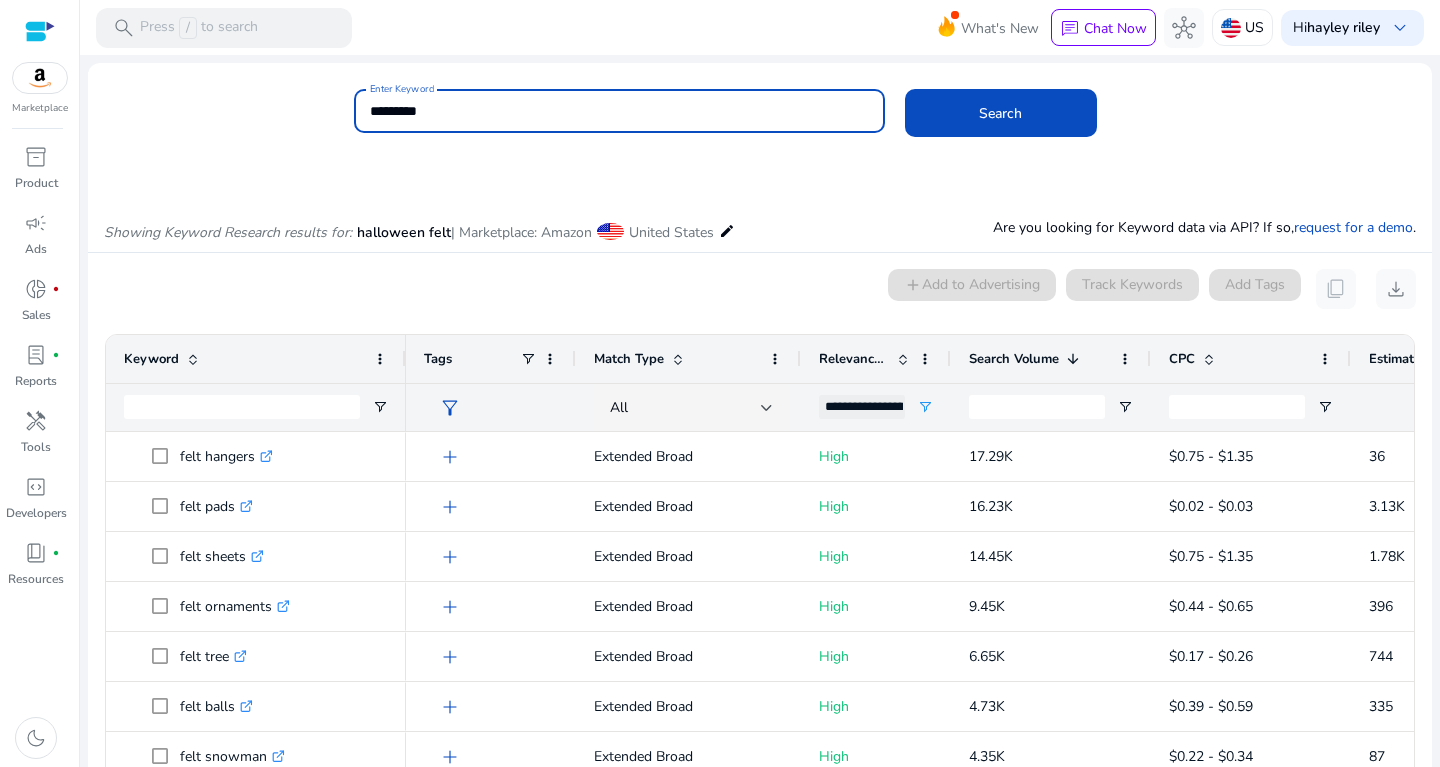 type on "*********" 